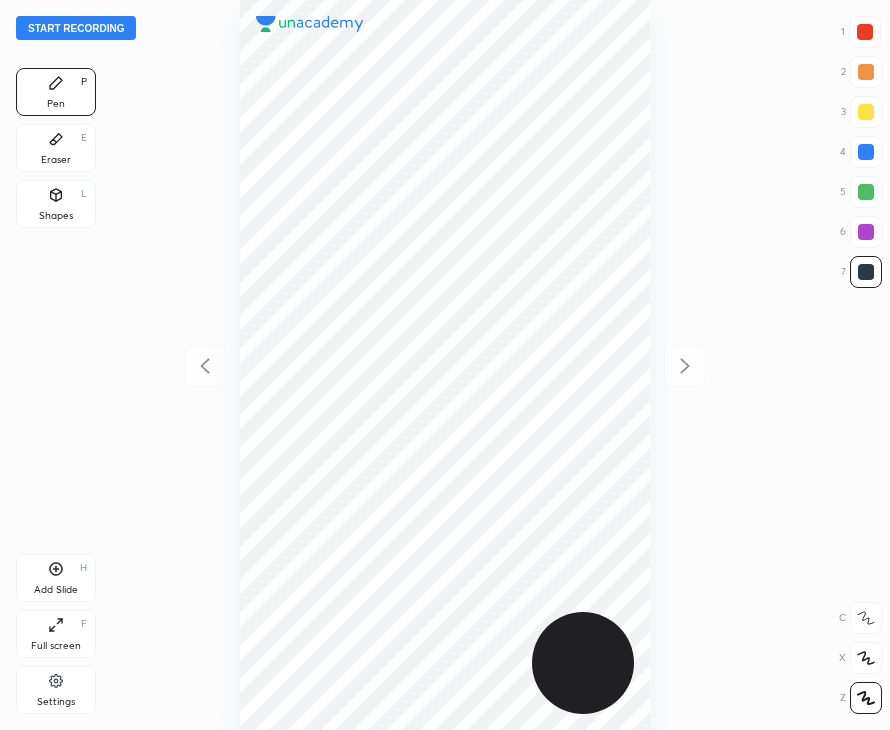 scroll, scrollTop: 0, scrollLeft: 0, axis: both 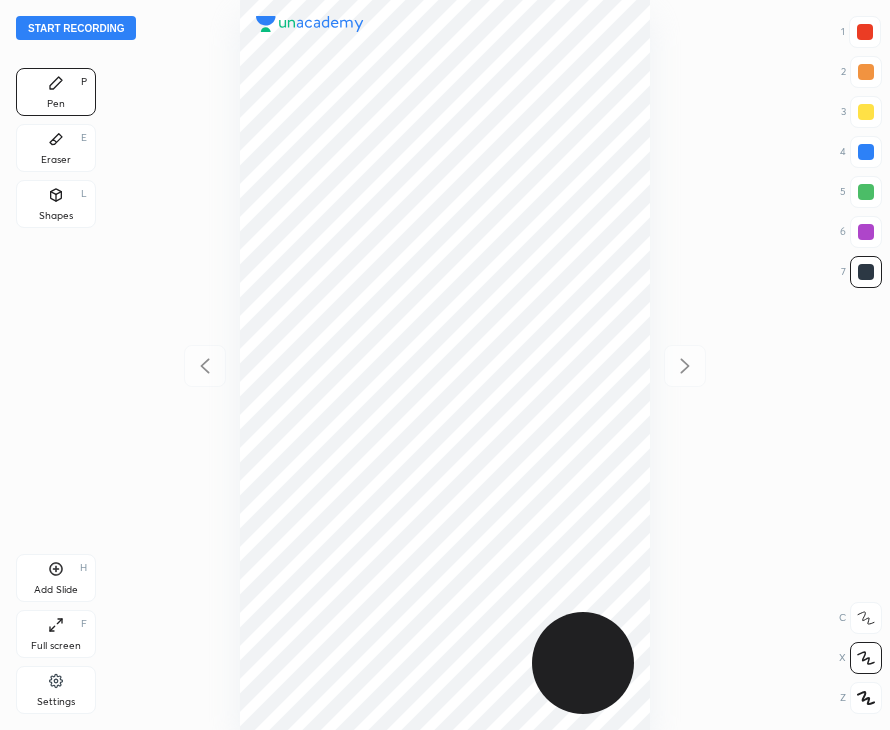 click on "Start recording" at bounding box center (76, 28) 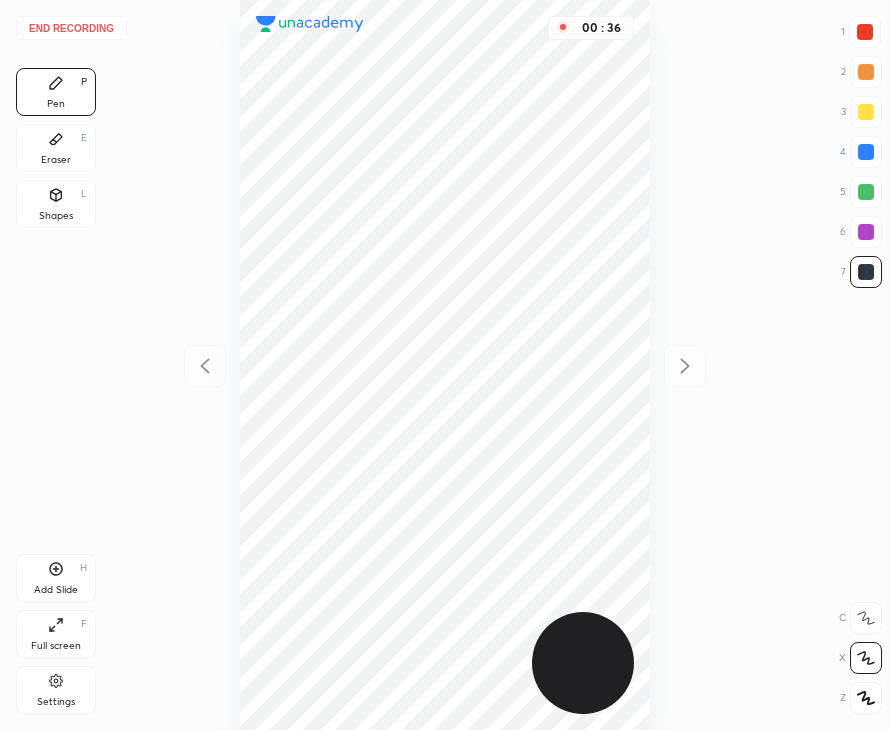 click on "Shapes" at bounding box center [56, 216] 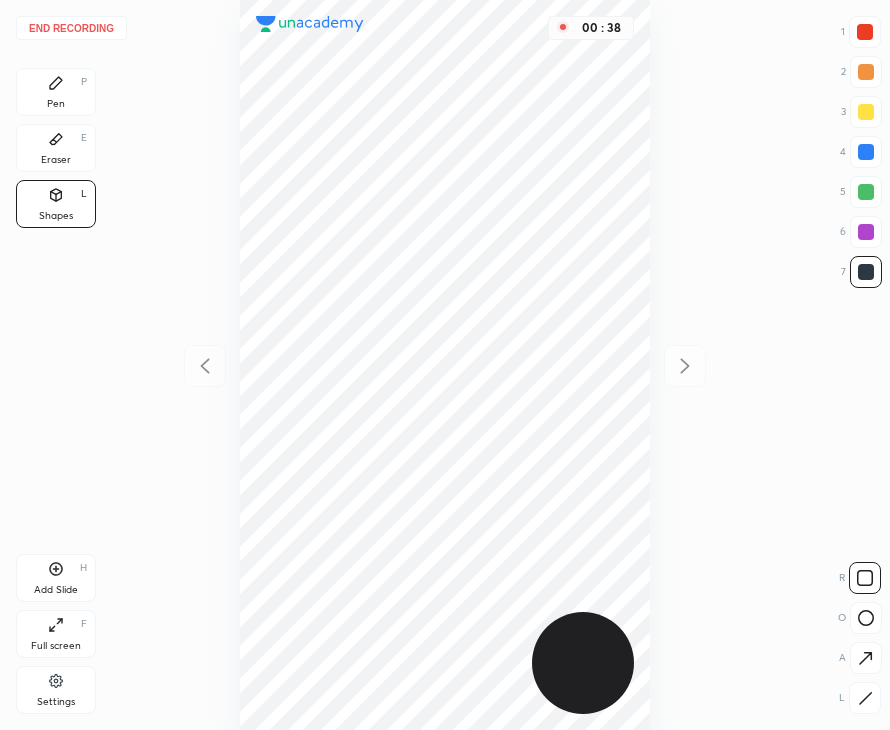 click at bounding box center (865, 578) 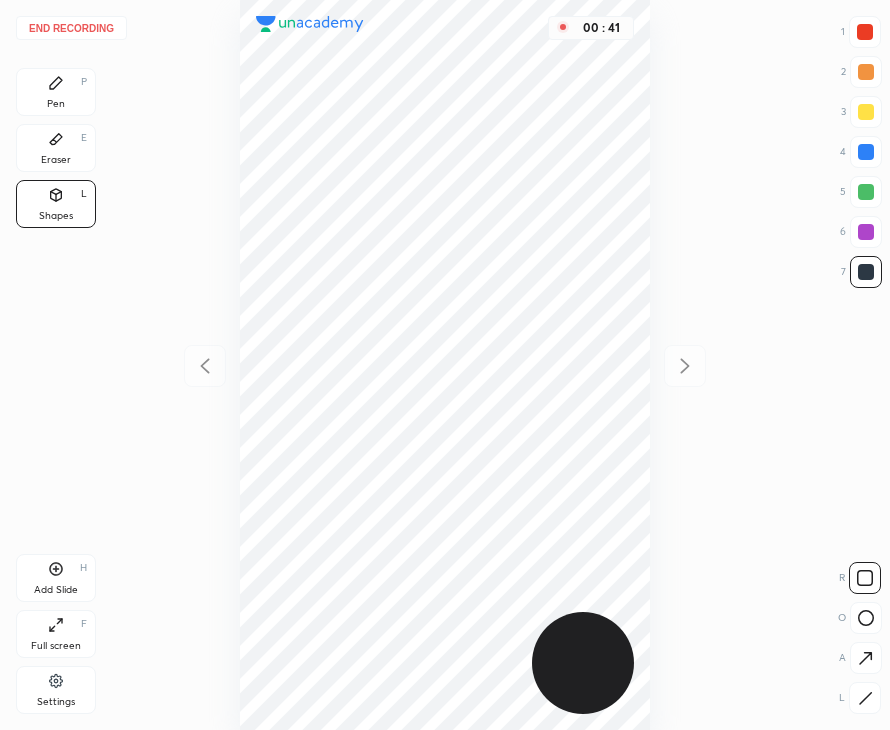 click 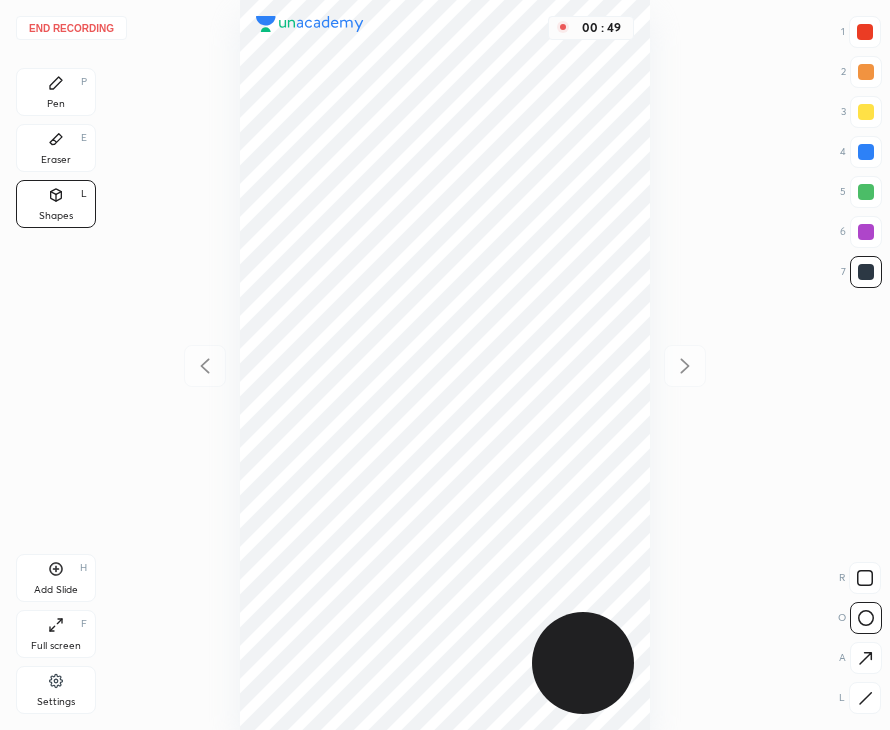click on "Pen P" at bounding box center (56, 92) 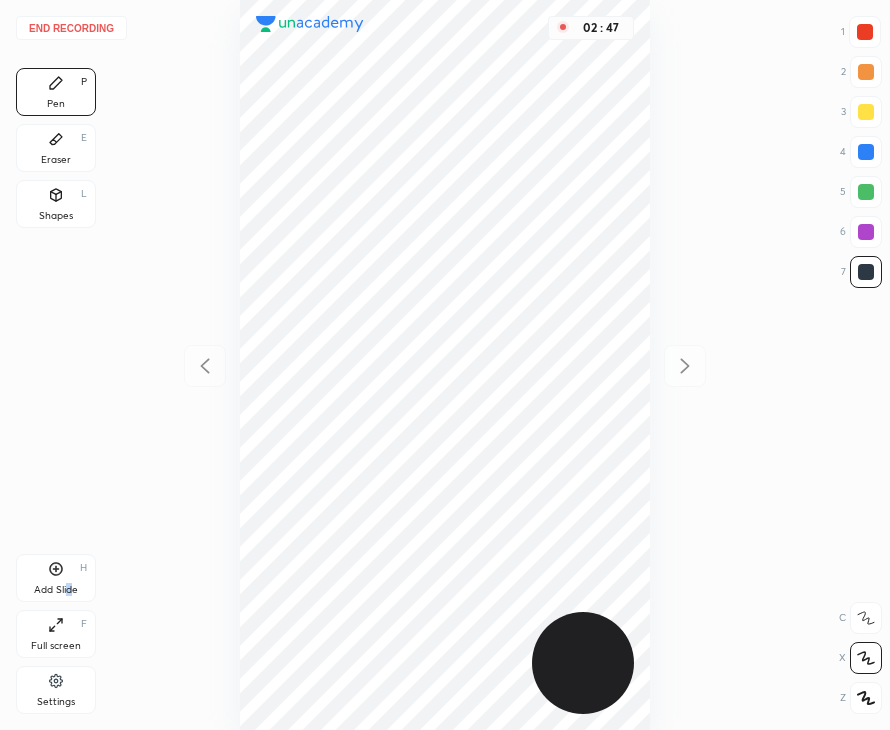 click on "Add Slide H" at bounding box center (56, 578) 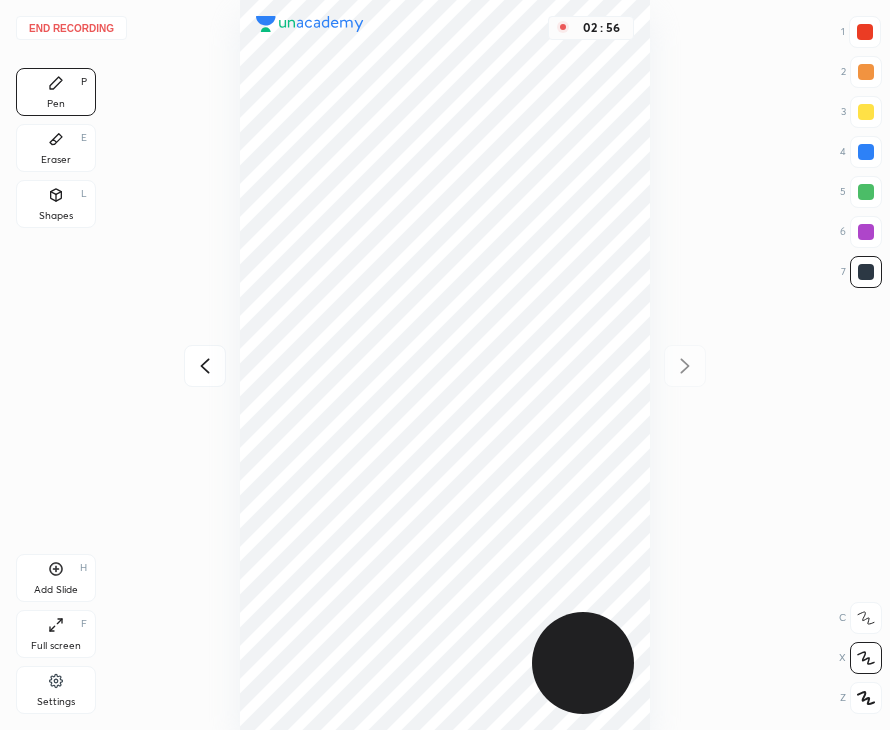 click 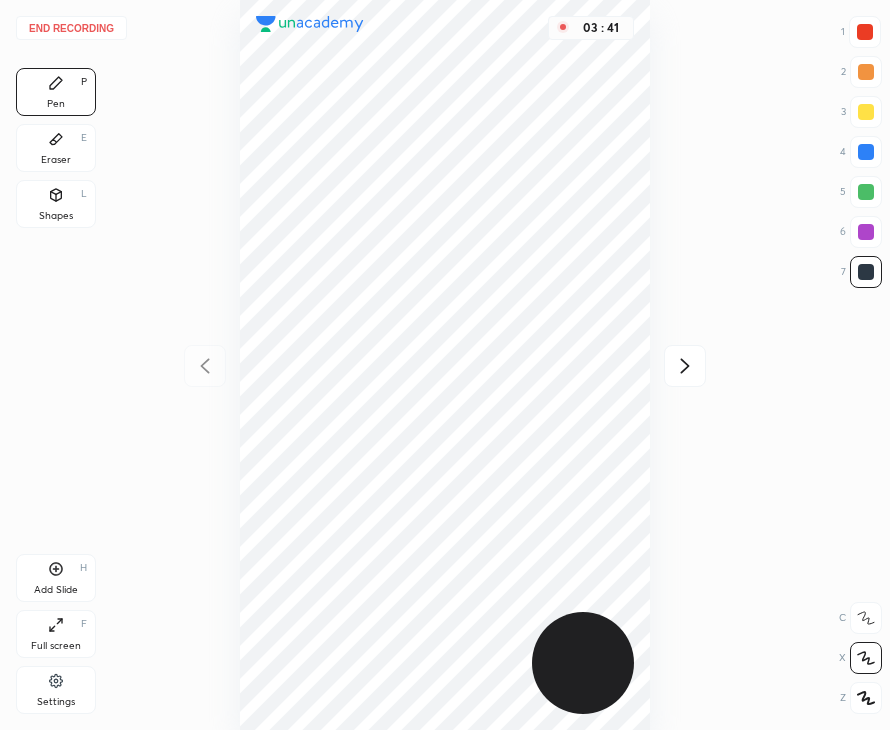 click 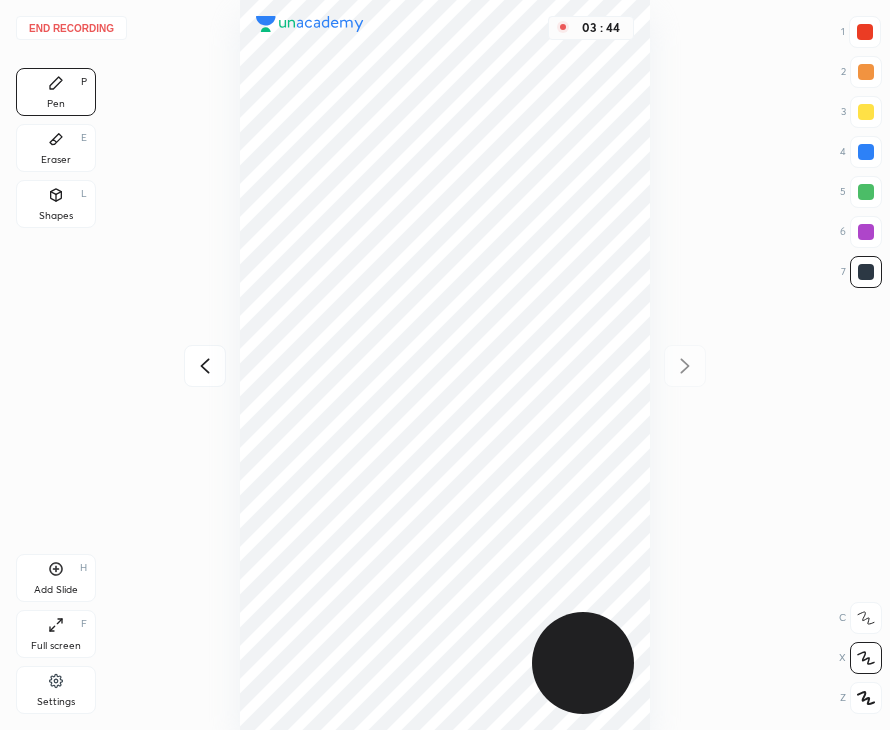 click 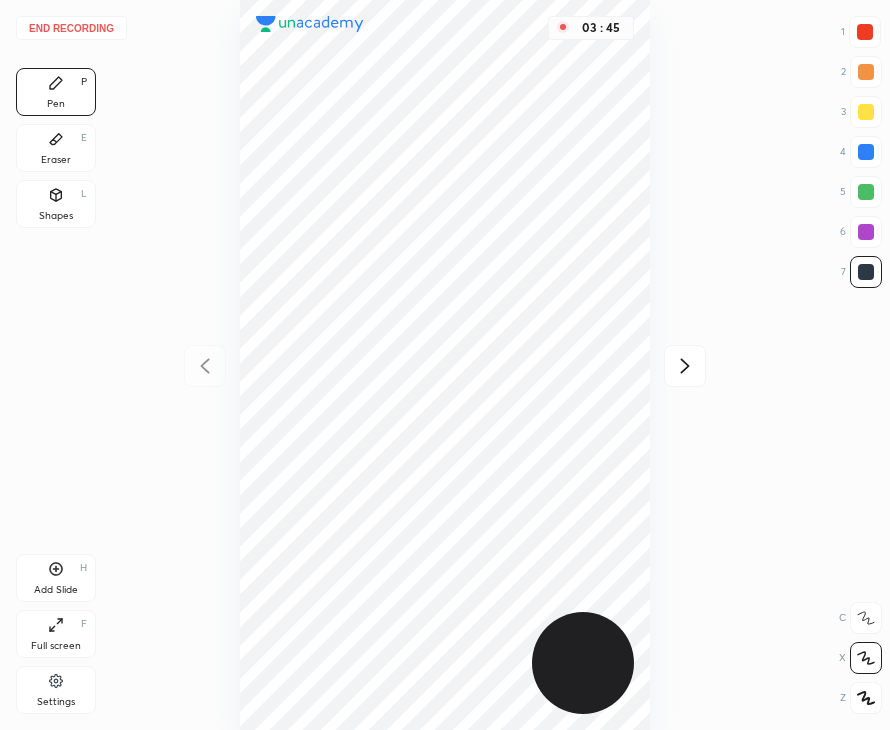click 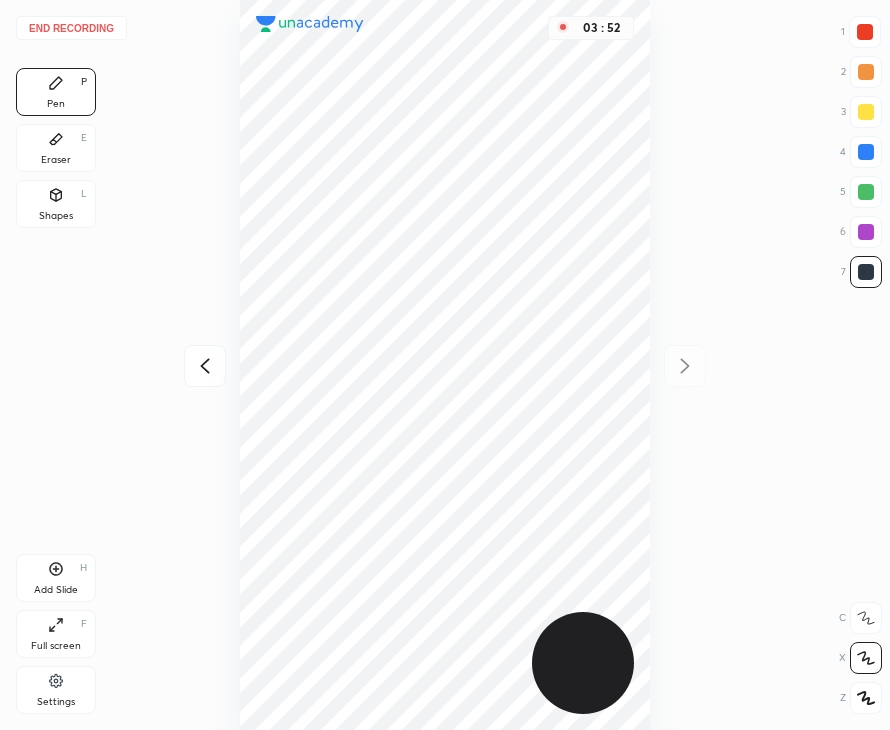 click 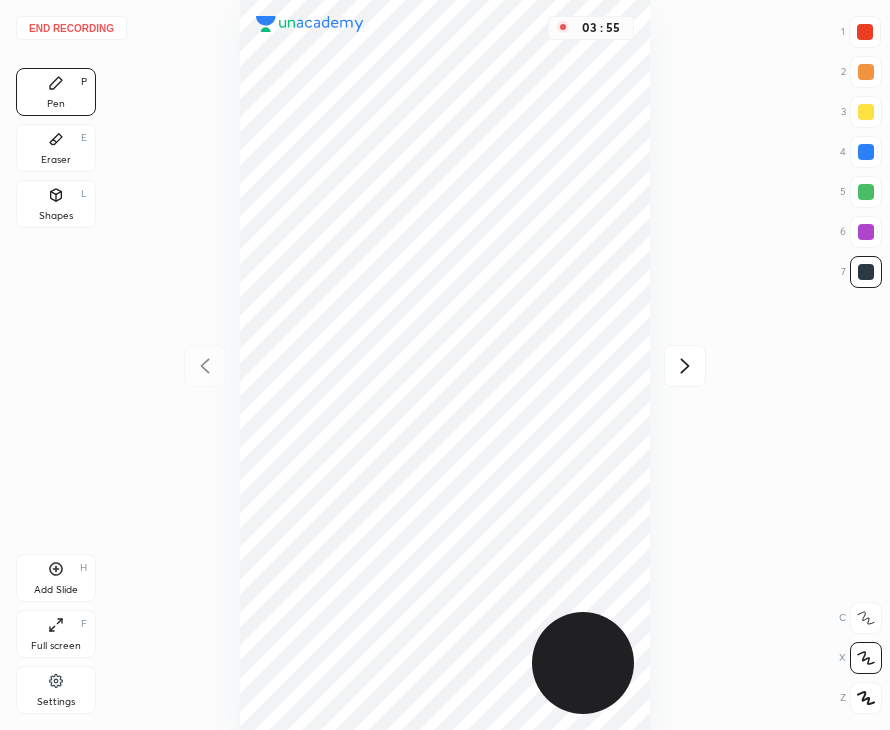 click 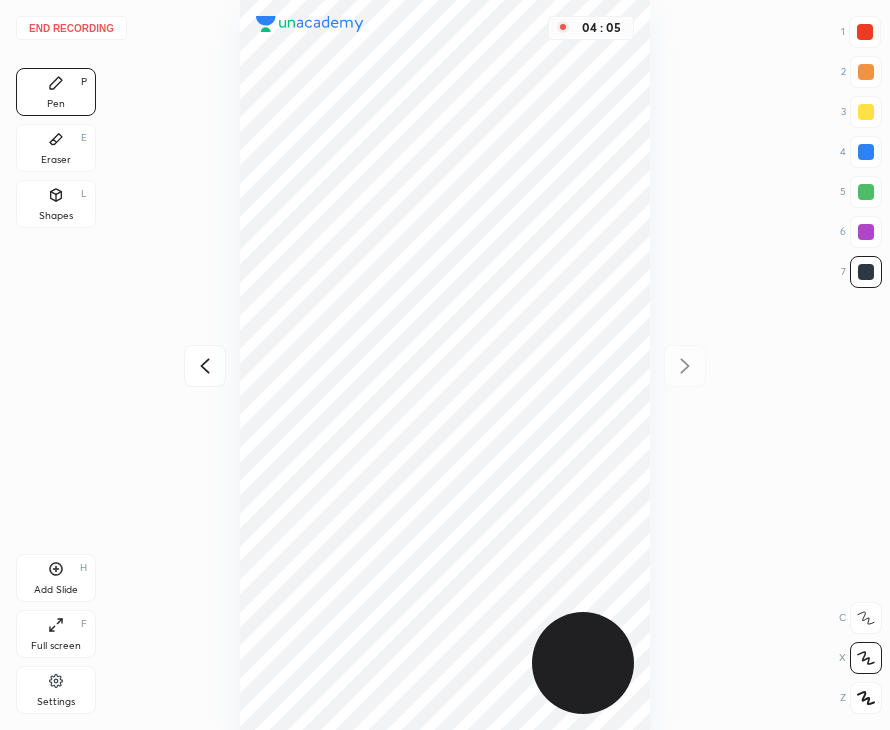 drag, startPoint x: 60, startPoint y: 143, endPoint x: 70, endPoint y: 151, distance: 12.806249 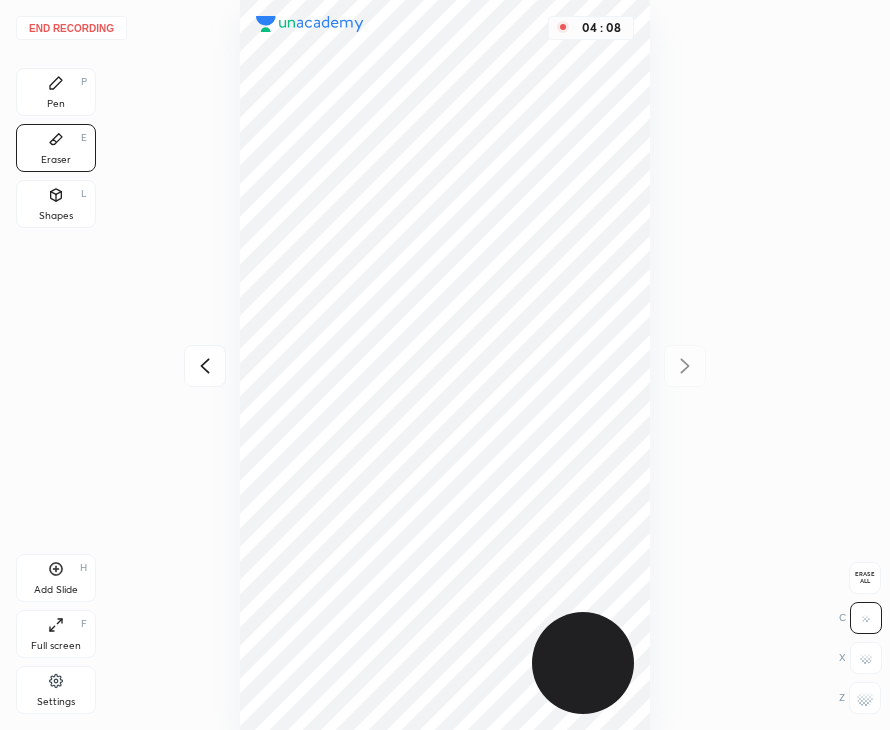 click 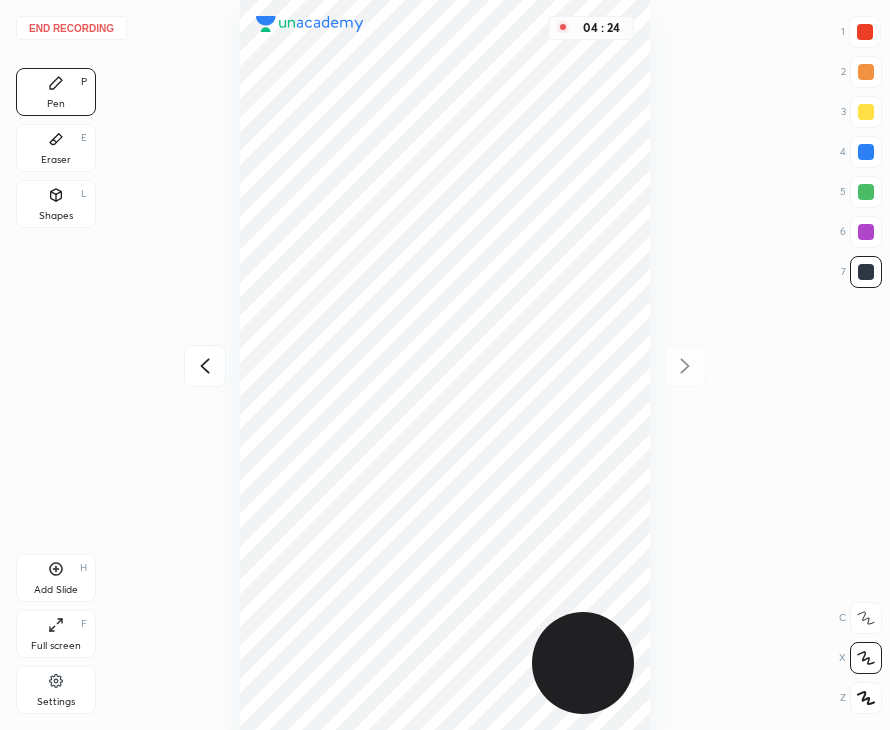 drag, startPoint x: 70, startPoint y: 145, endPoint x: 221, endPoint y: 297, distance: 214.25452 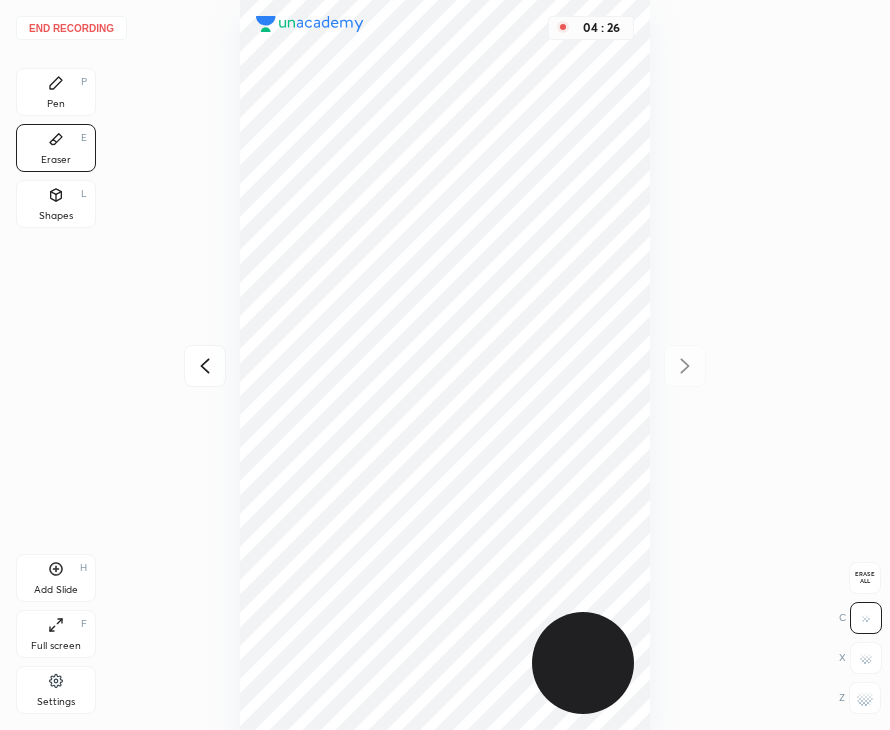 click on "Pen" at bounding box center [56, 104] 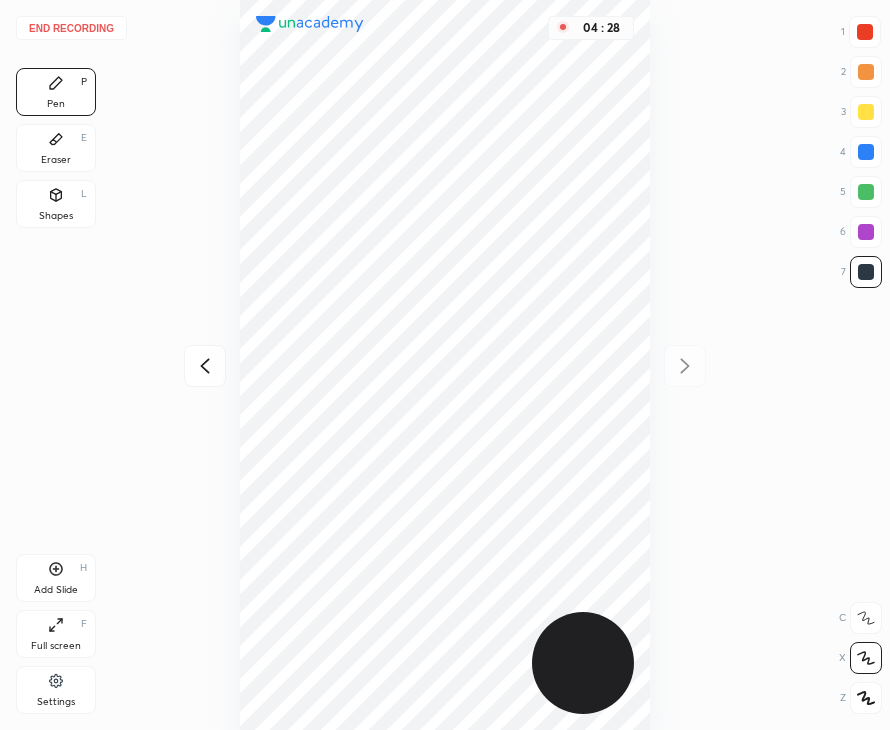 drag, startPoint x: 205, startPoint y: 363, endPoint x: 226, endPoint y: 355, distance: 22.472204 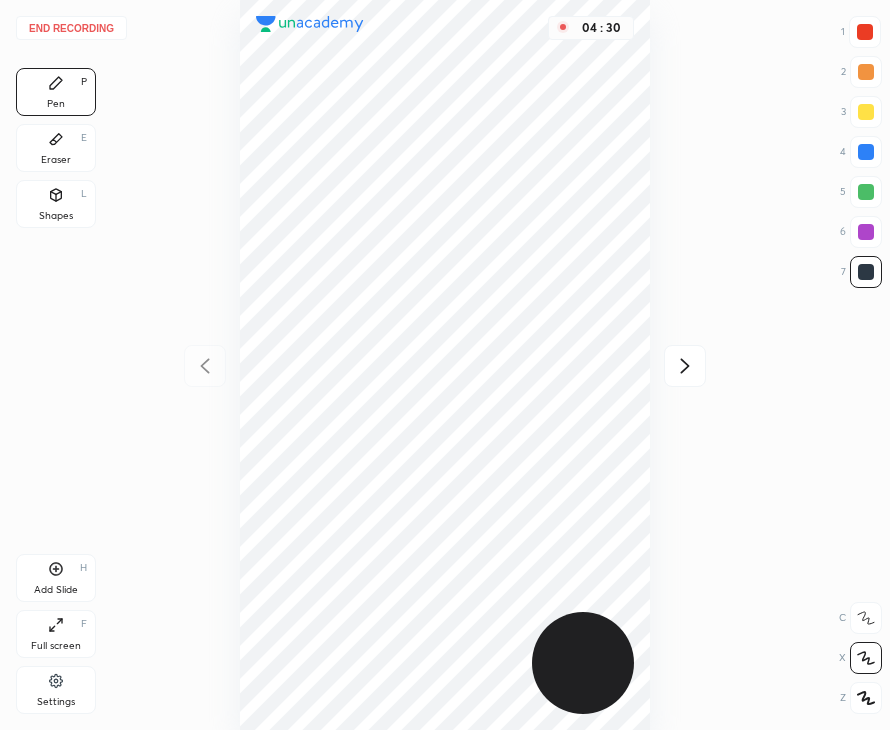 drag, startPoint x: 692, startPoint y: 363, endPoint x: 651, endPoint y: 364, distance: 41.01219 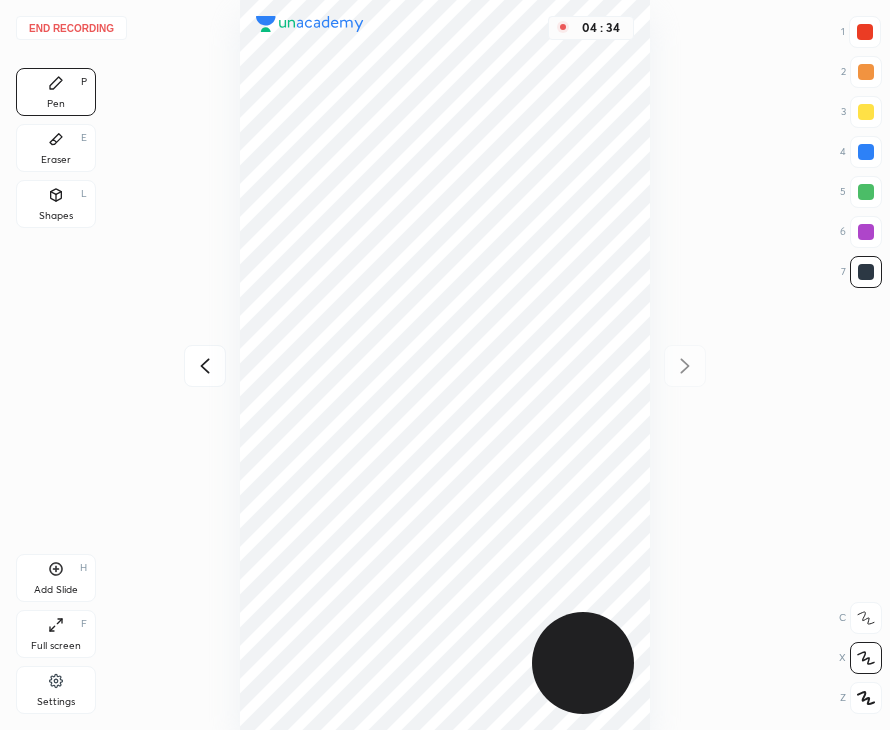 click on "Eraser E" at bounding box center (56, 148) 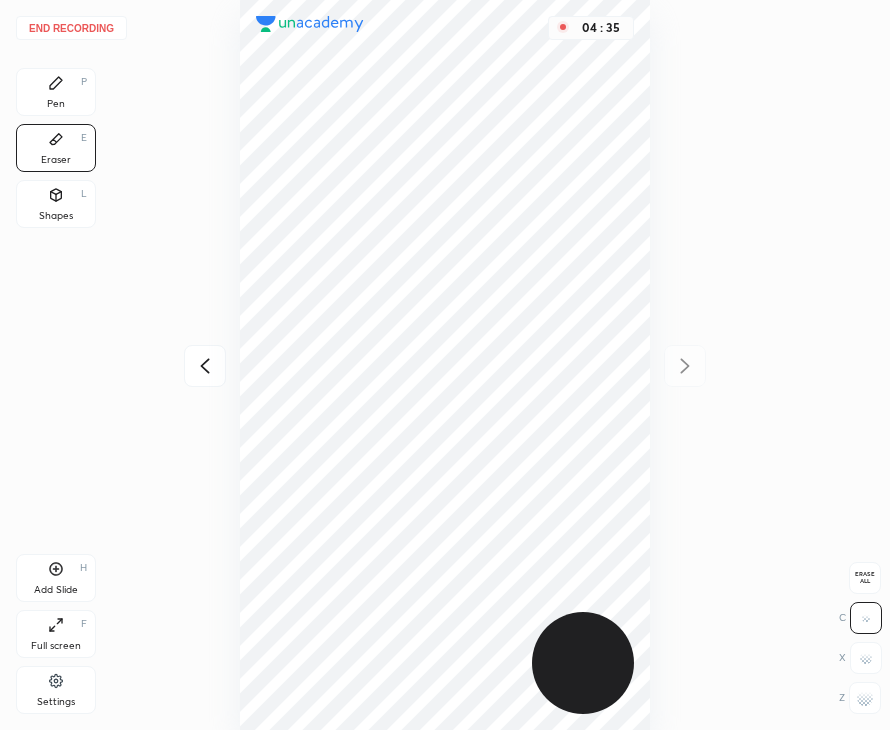 click on "Pen P" at bounding box center [56, 92] 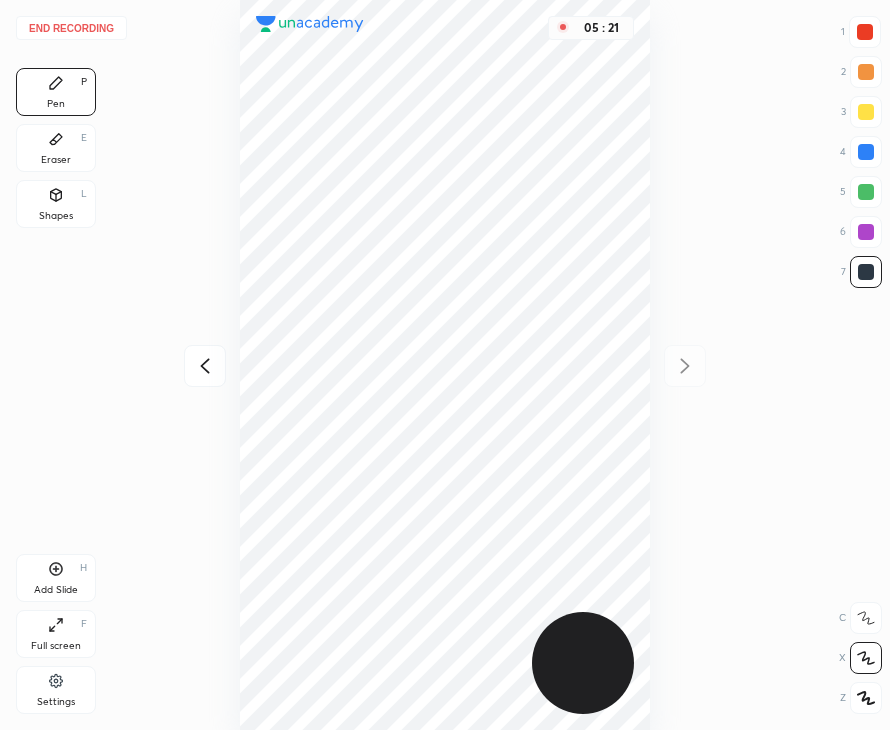 click on "Eraser E" at bounding box center (56, 148) 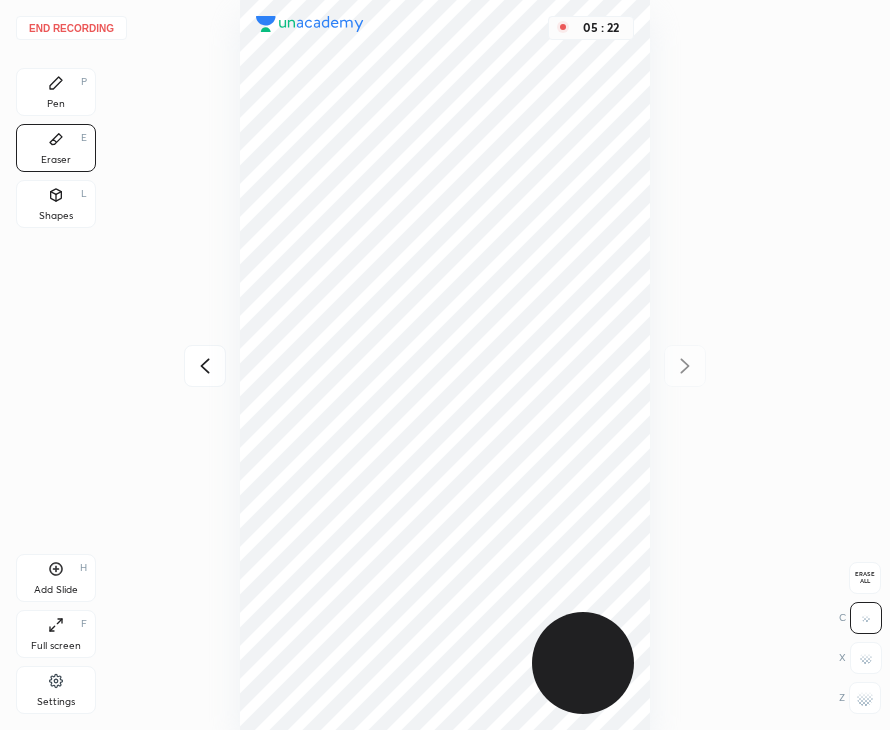 drag, startPoint x: 867, startPoint y: 699, endPoint x: 823, endPoint y: 694, distance: 44.28318 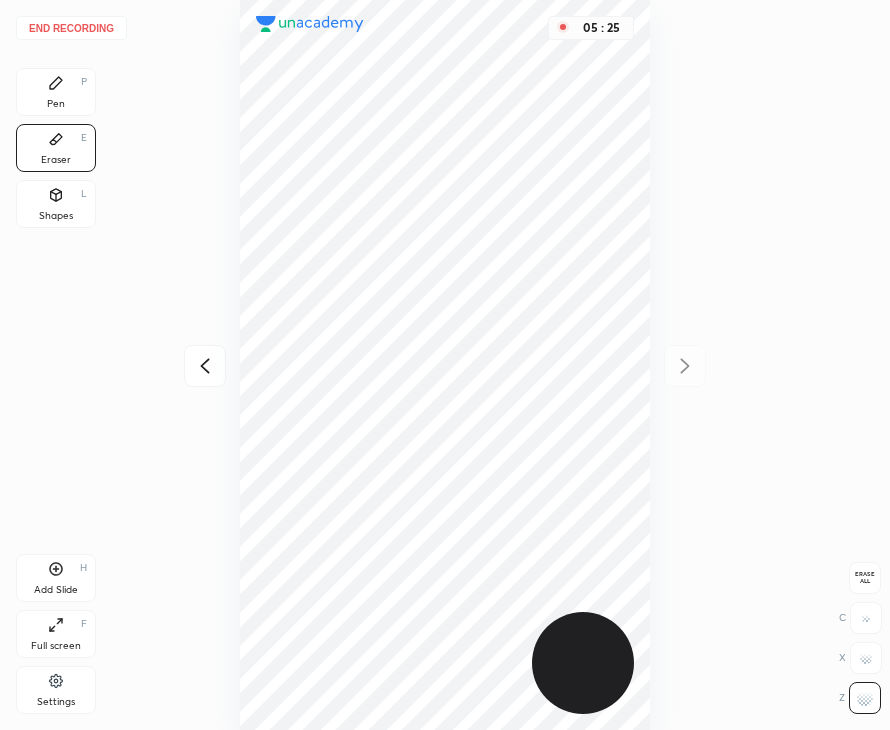 click on "Pen P" at bounding box center [56, 92] 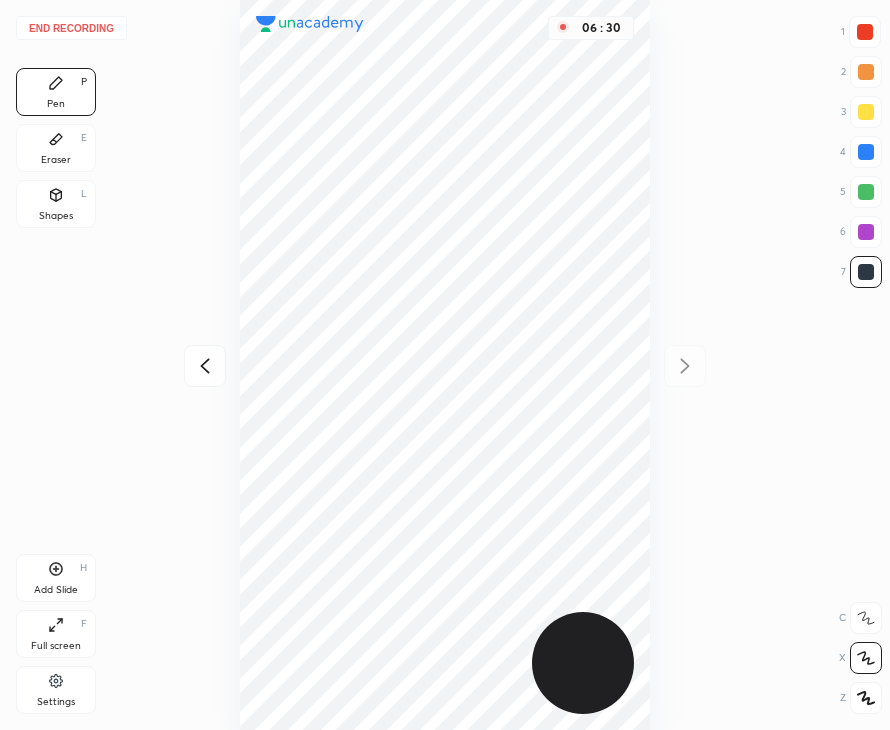 drag, startPoint x: 207, startPoint y: 358, endPoint x: 211, endPoint y: 339, distance: 19.416489 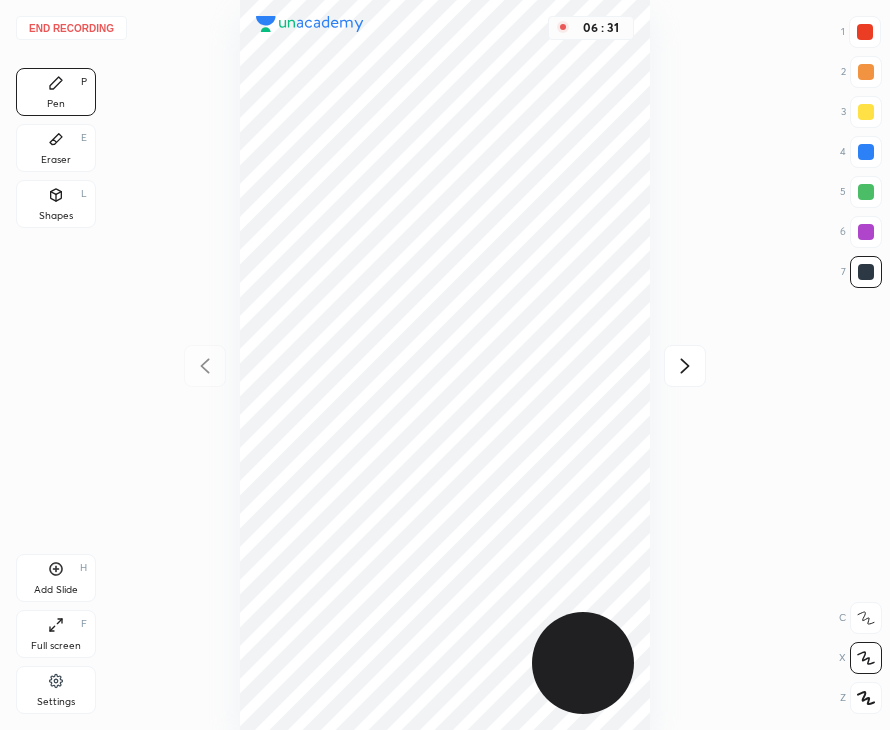 click at bounding box center (866, 152) 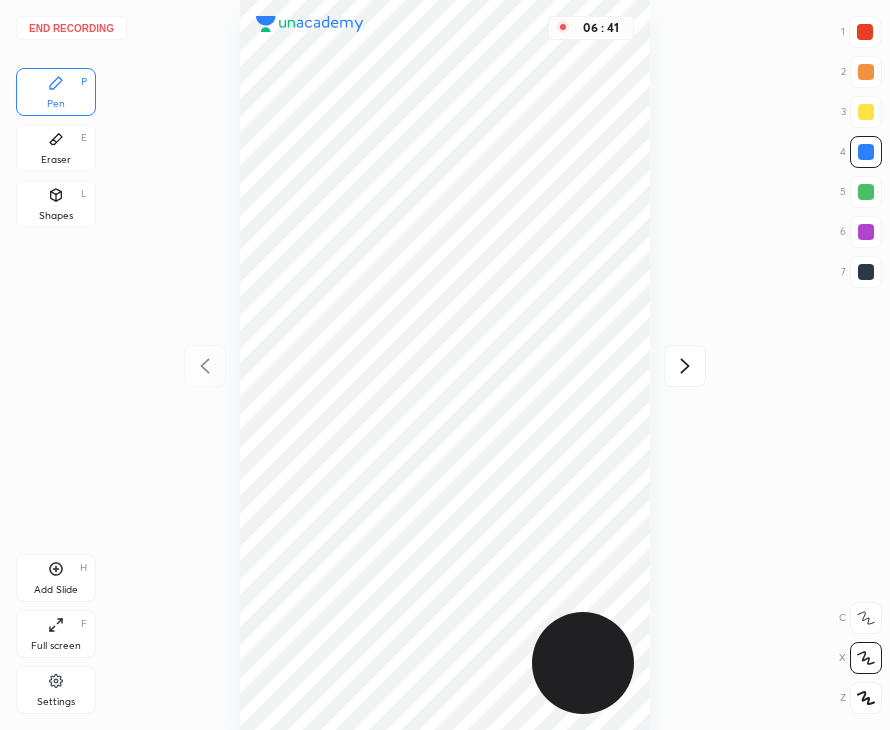 click at bounding box center [866, 272] 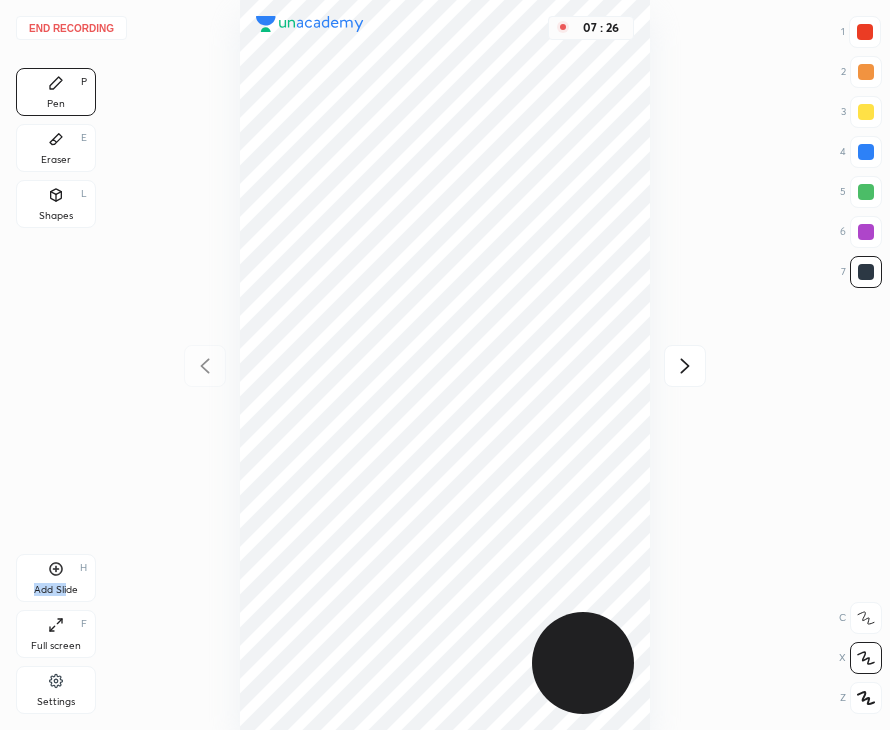 drag, startPoint x: 70, startPoint y: 575, endPoint x: 78, endPoint y: 540, distance: 35.902645 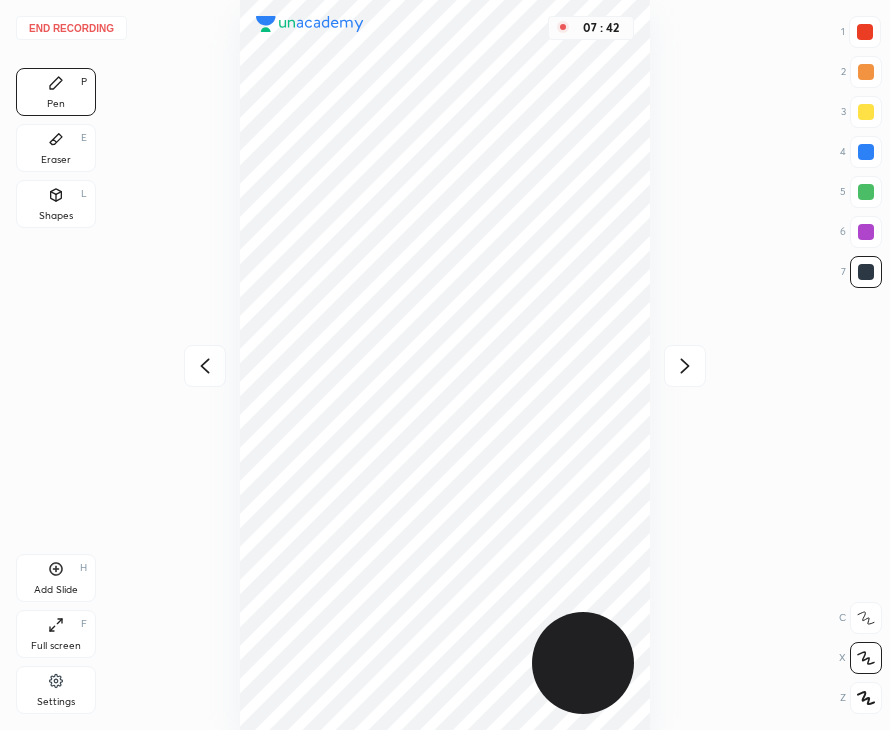 click 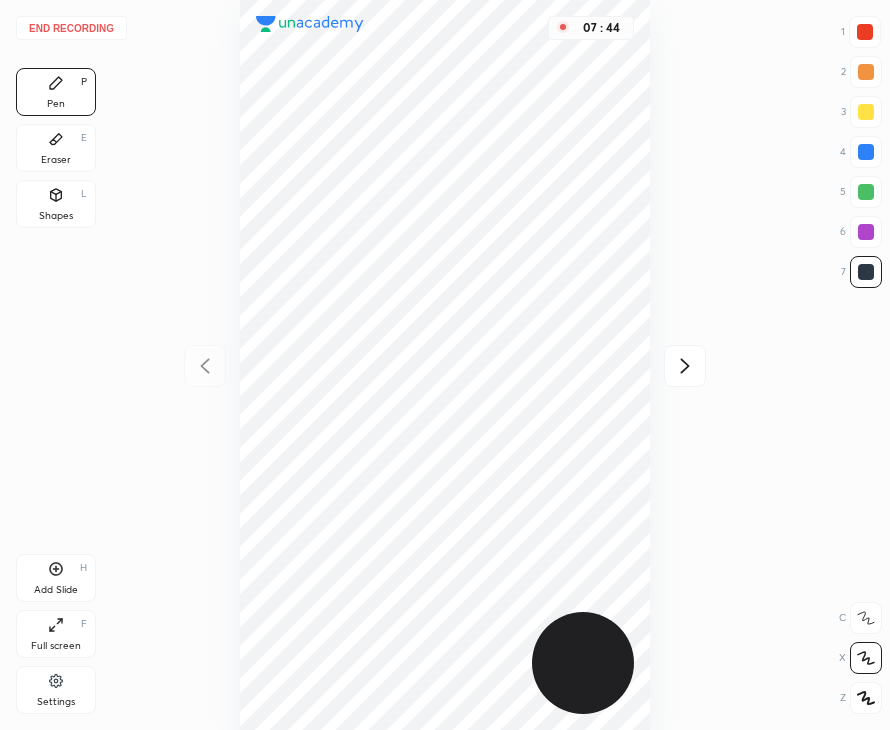 drag, startPoint x: 681, startPoint y: 363, endPoint x: 658, endPoint y: 345, distance: 29.206163 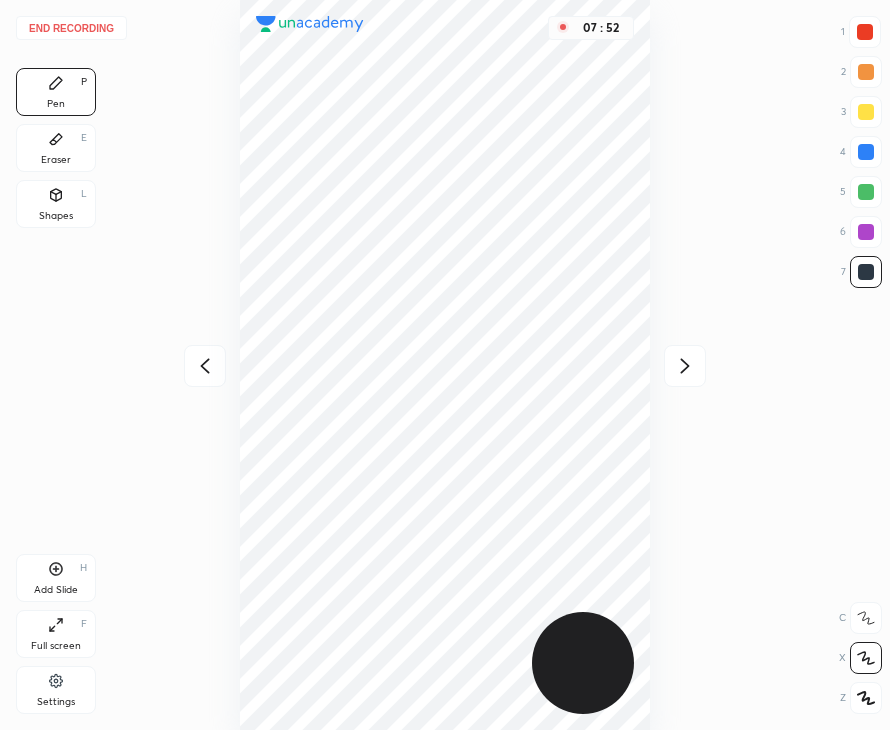 click 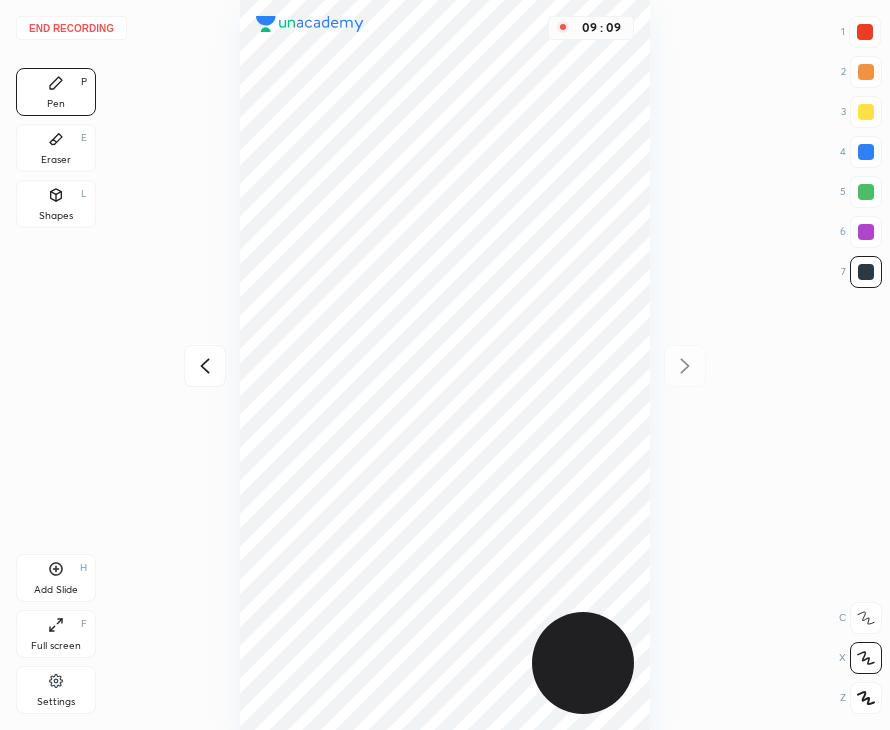 click 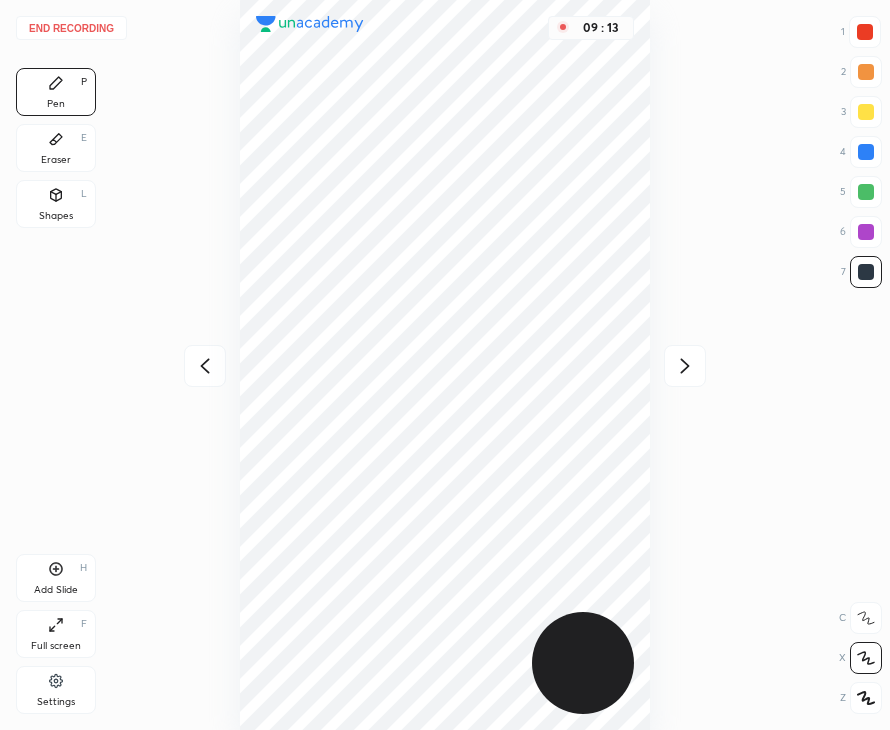 click 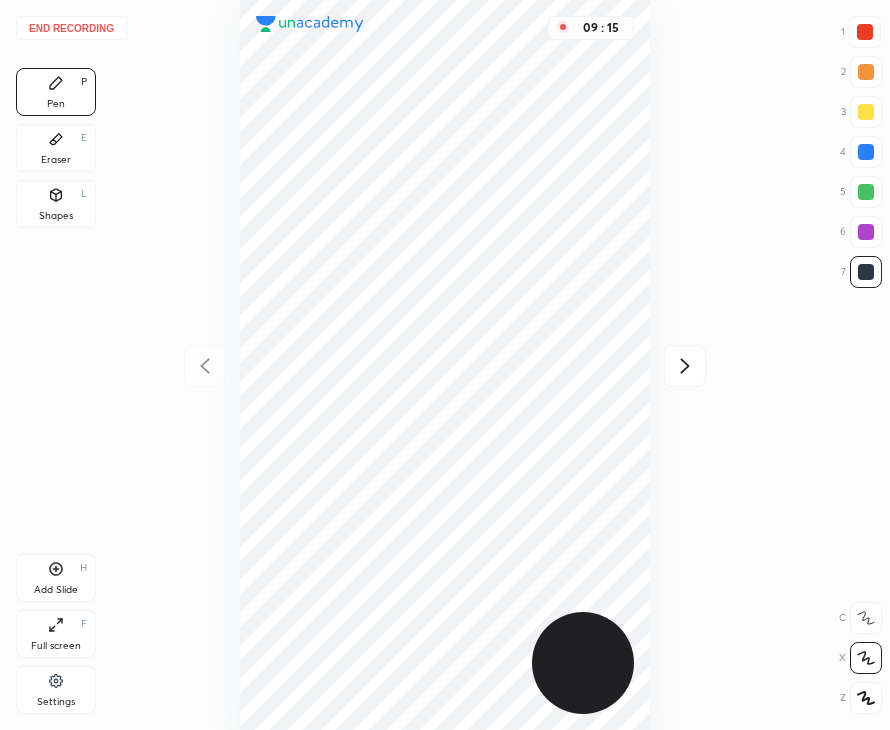 click 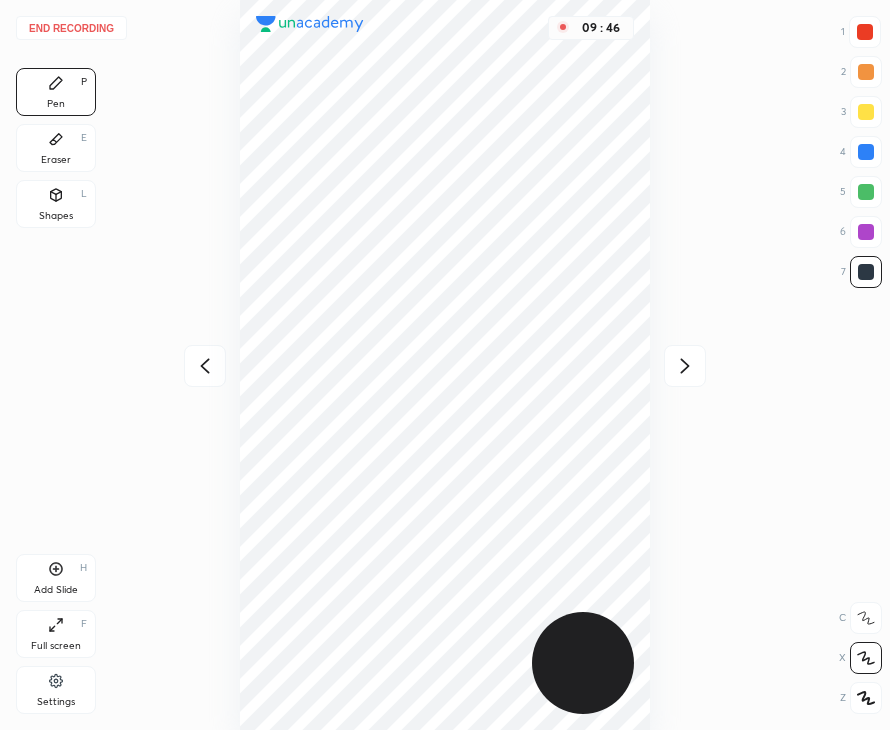 click 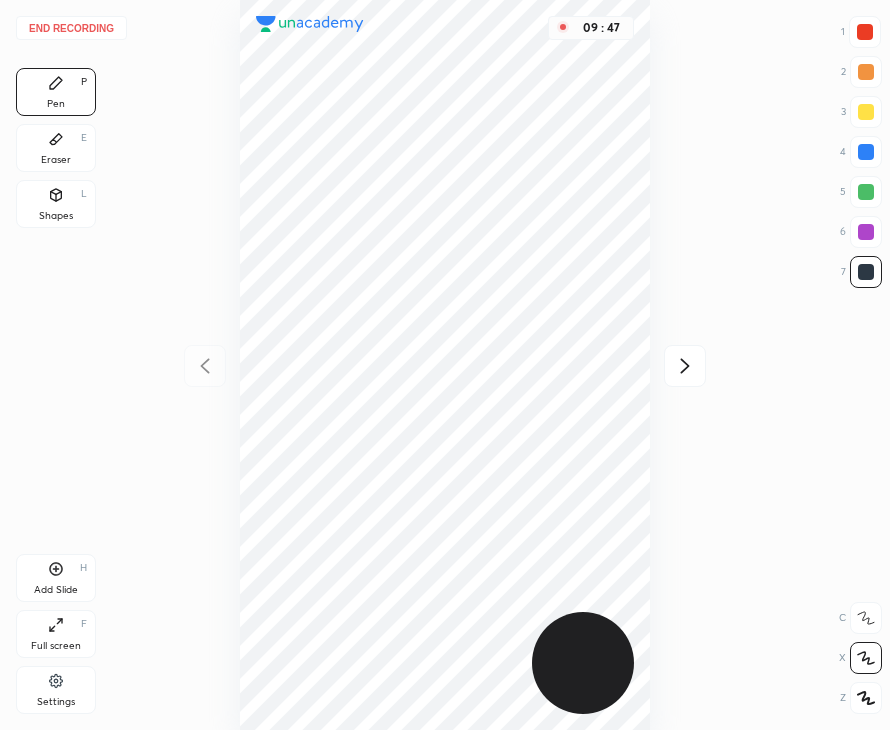 click on "09 : 47" at bounding box center [445, 365] 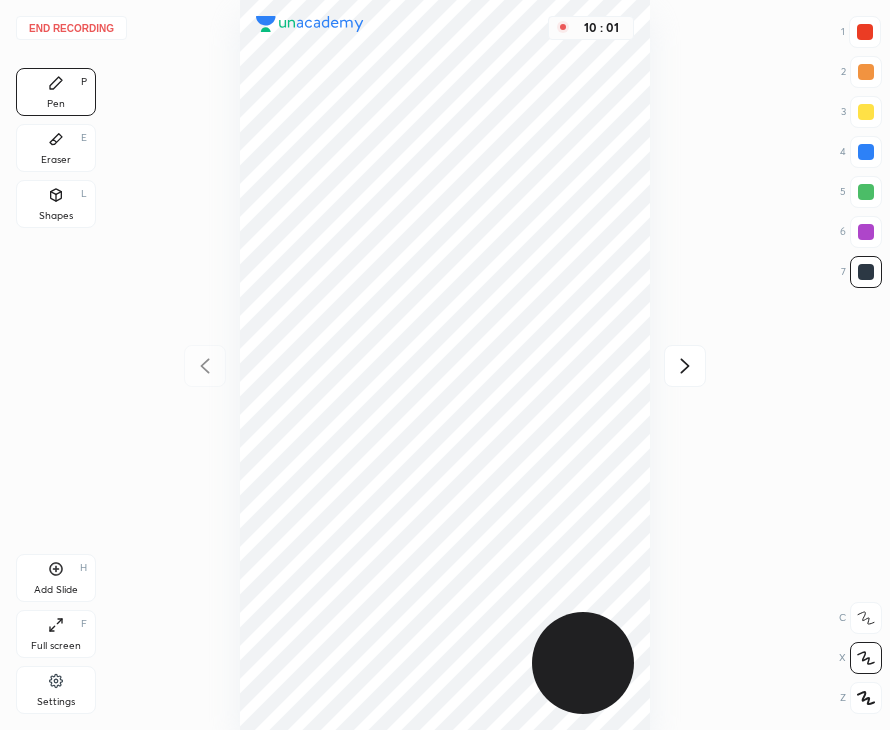click on "Add Slide" at bounding box center [56, 590] 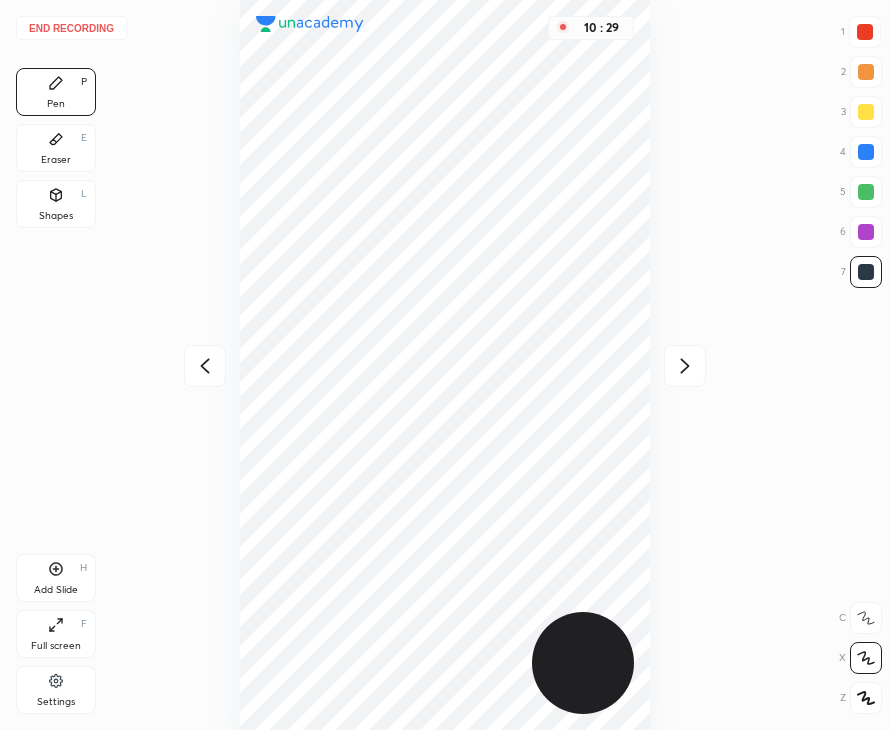 click 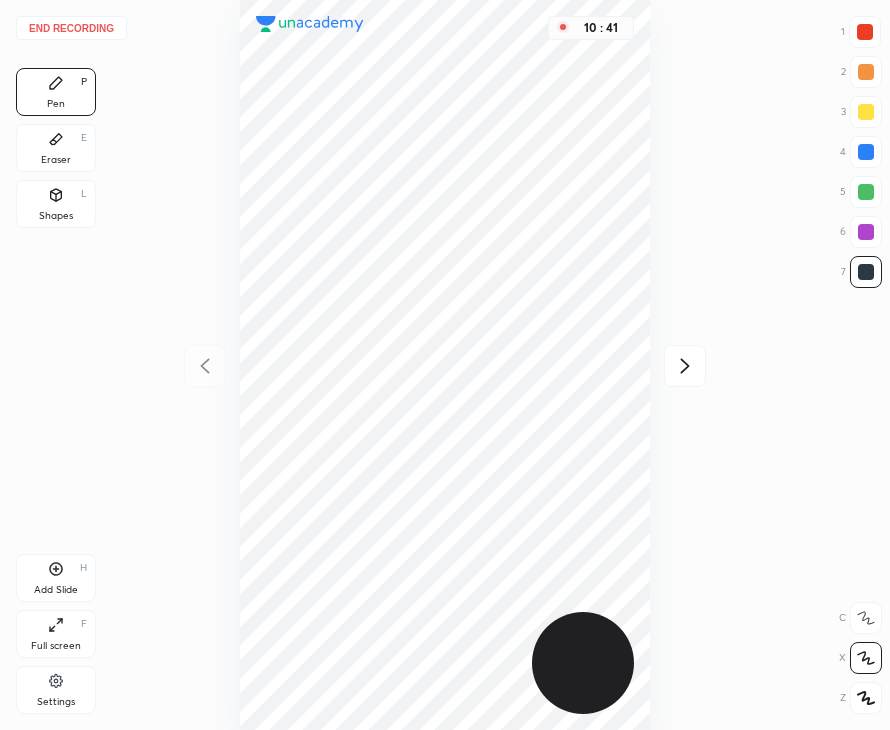 click 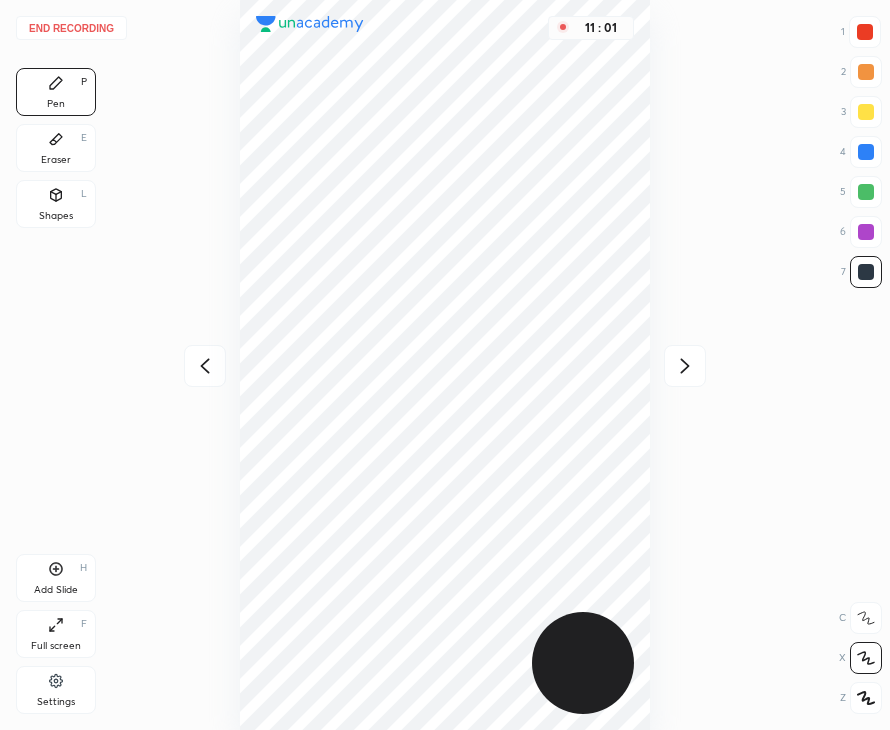 click 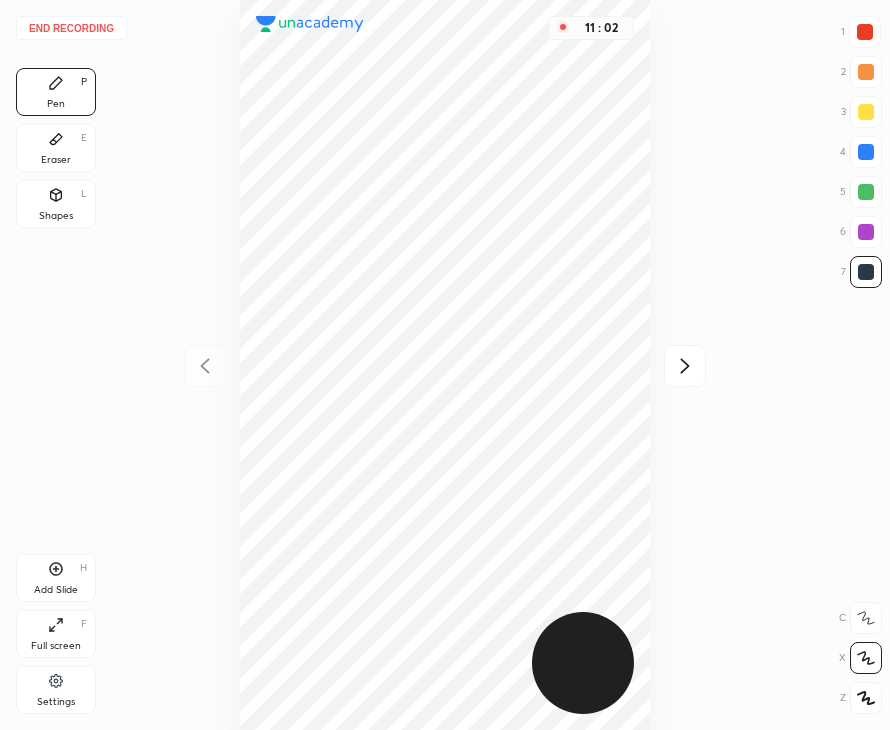 click at bounding box center [866, 272] 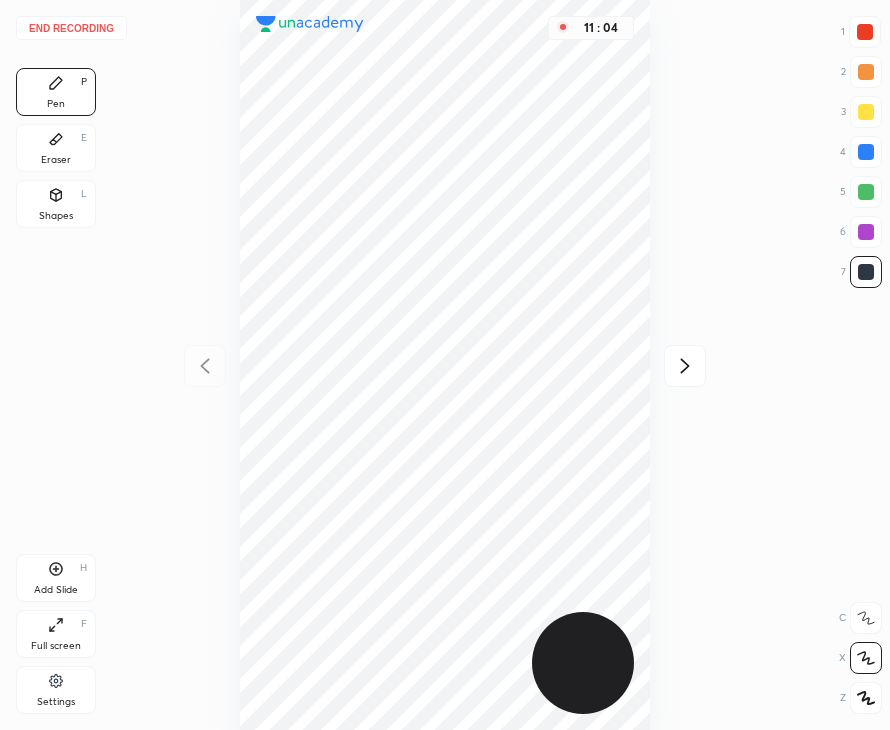 click 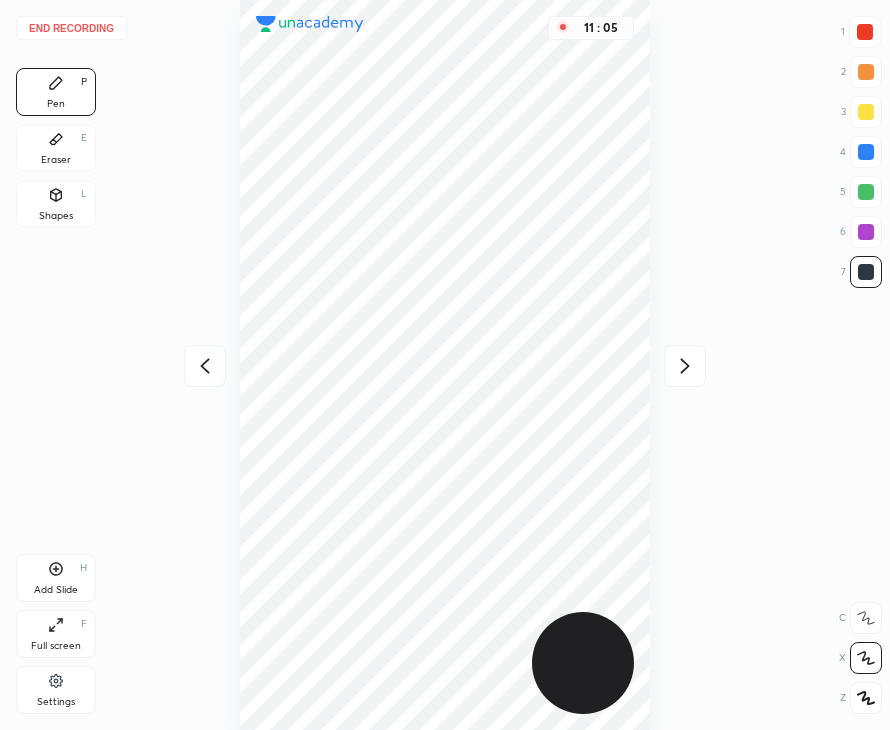 click at bounding box center [866, 272] 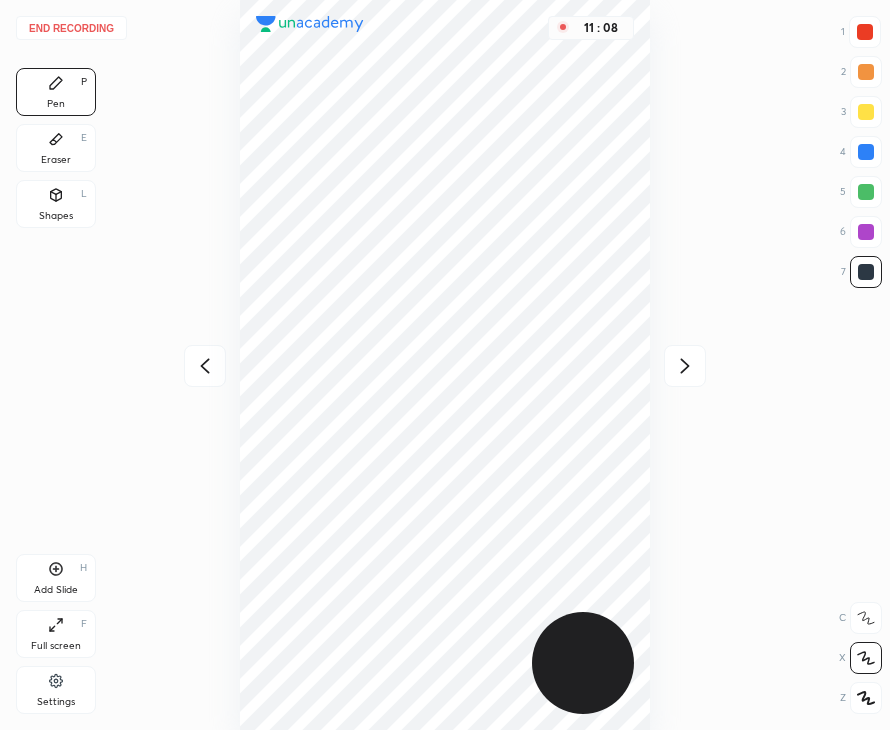 click 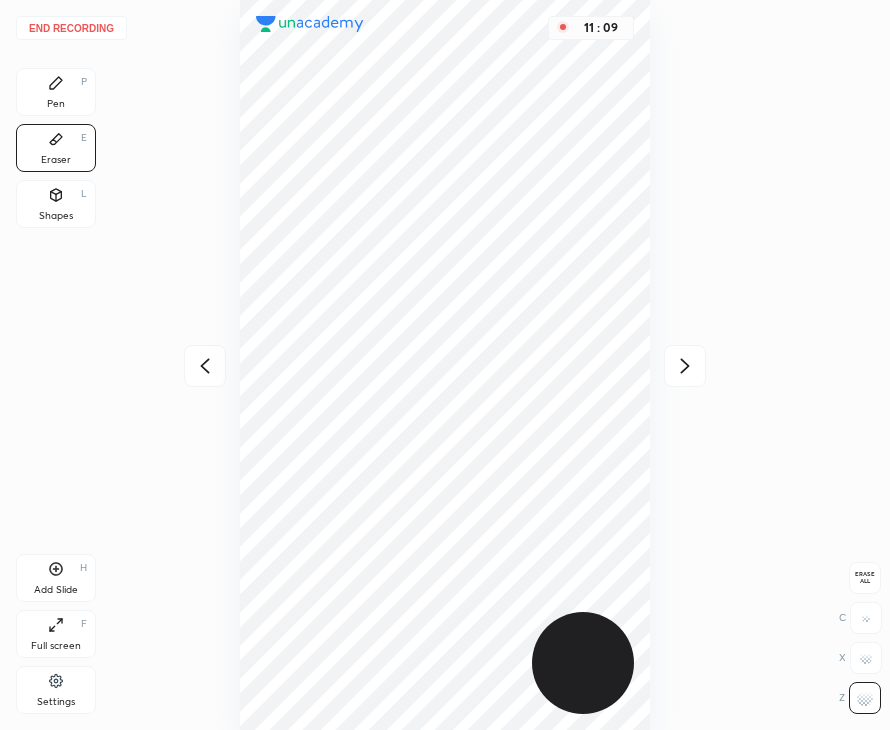 click 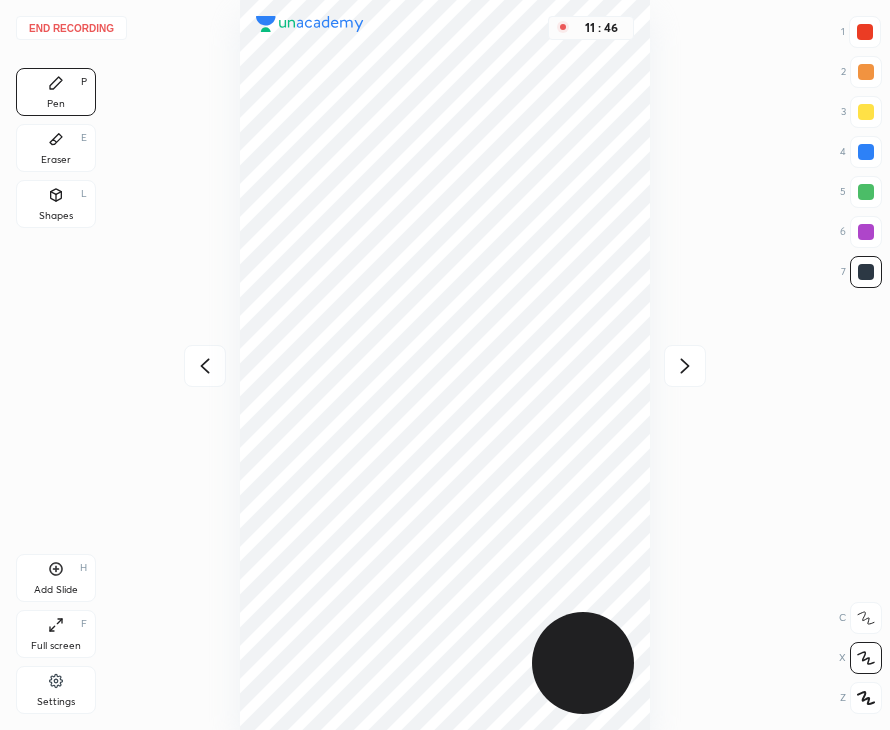 click on "Eraser E" at bounding box center (56, 148) 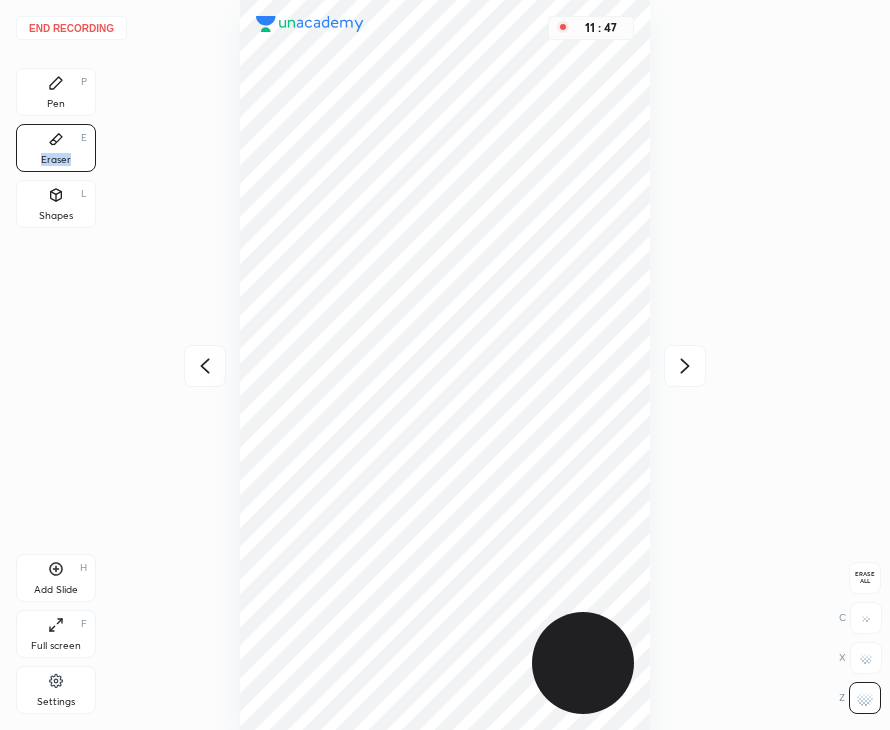 click on "Pen P" at bounding box center (56, 92) 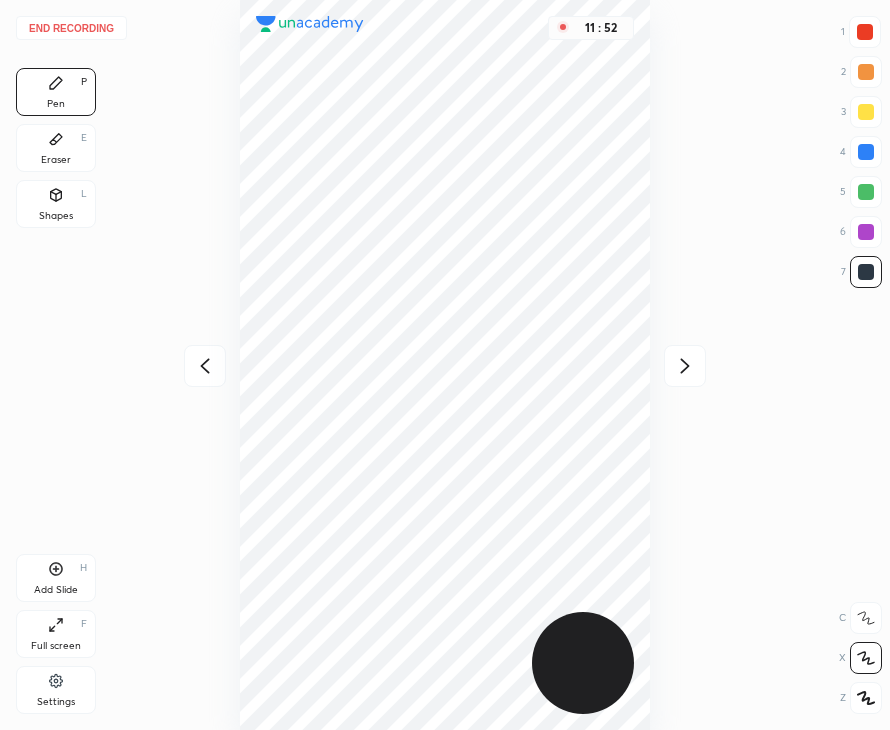 click on "Eraser E" at bounding box center [56, 148] 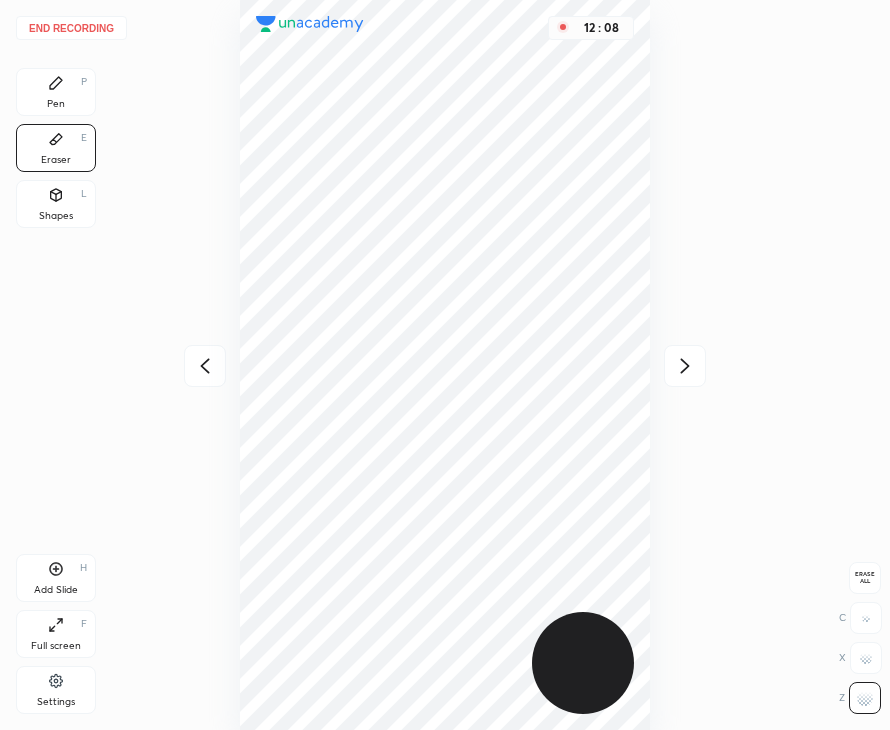 click 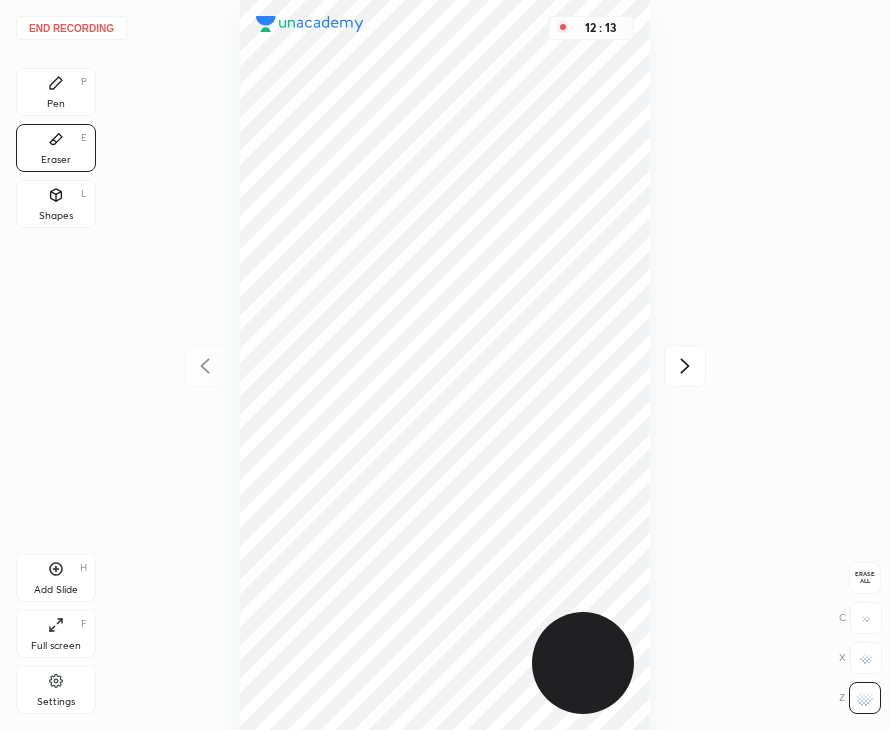 drag, startPoint x: 67, startPoint y: 102, endPoint x: 75, endPoint y: 86, distance: 17.888544 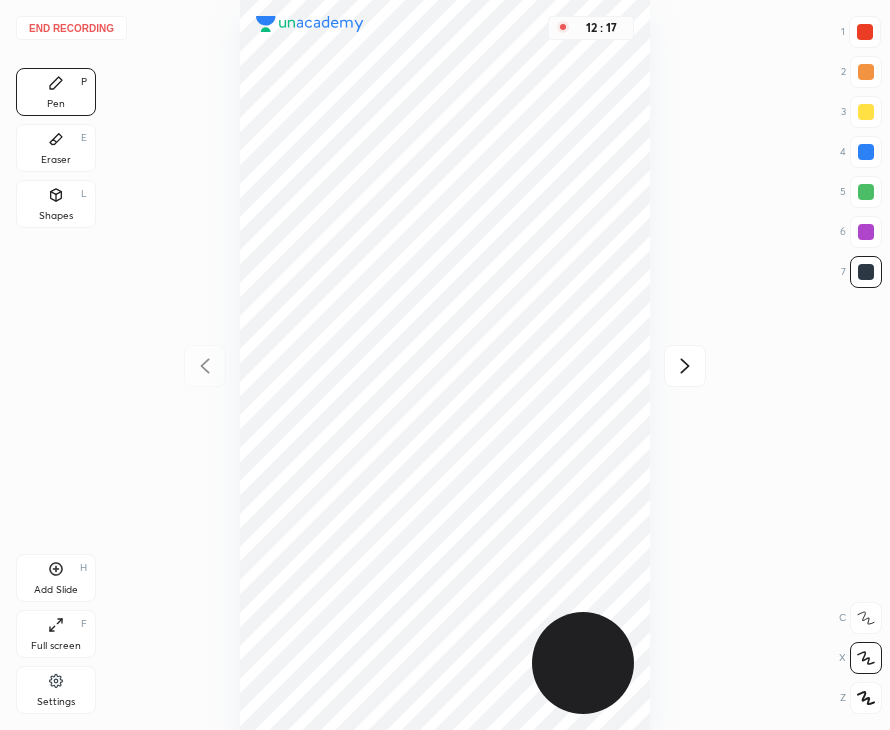 click at bounding box center [685, 366] 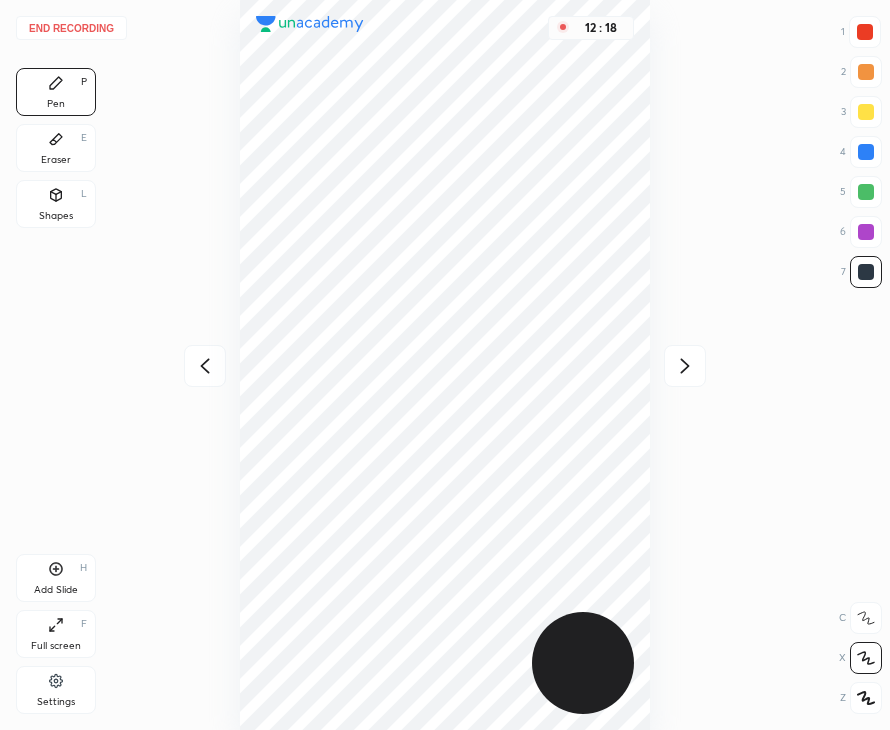 click 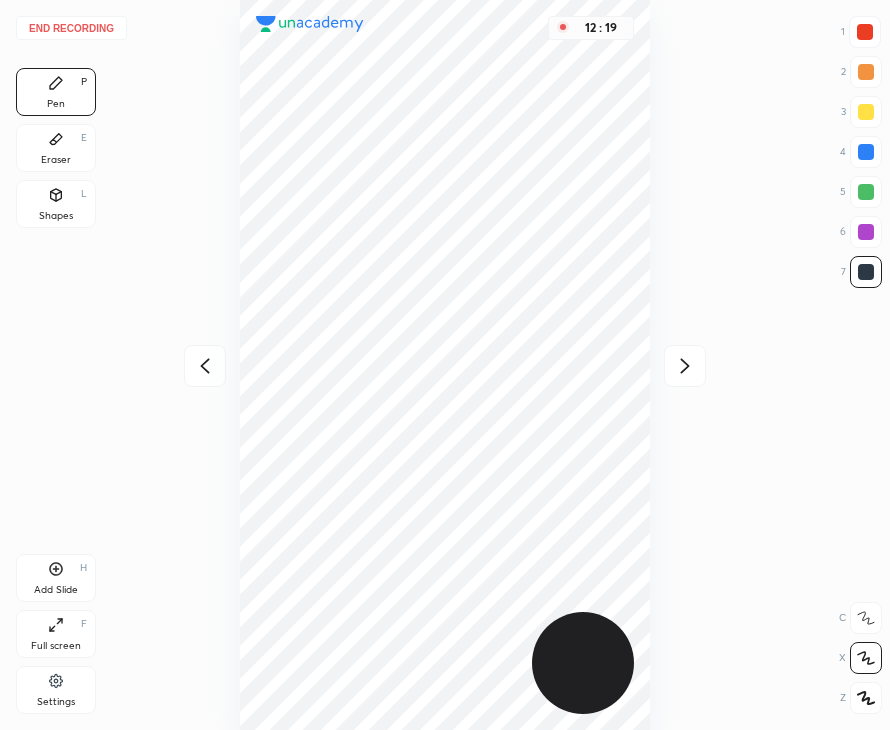 click 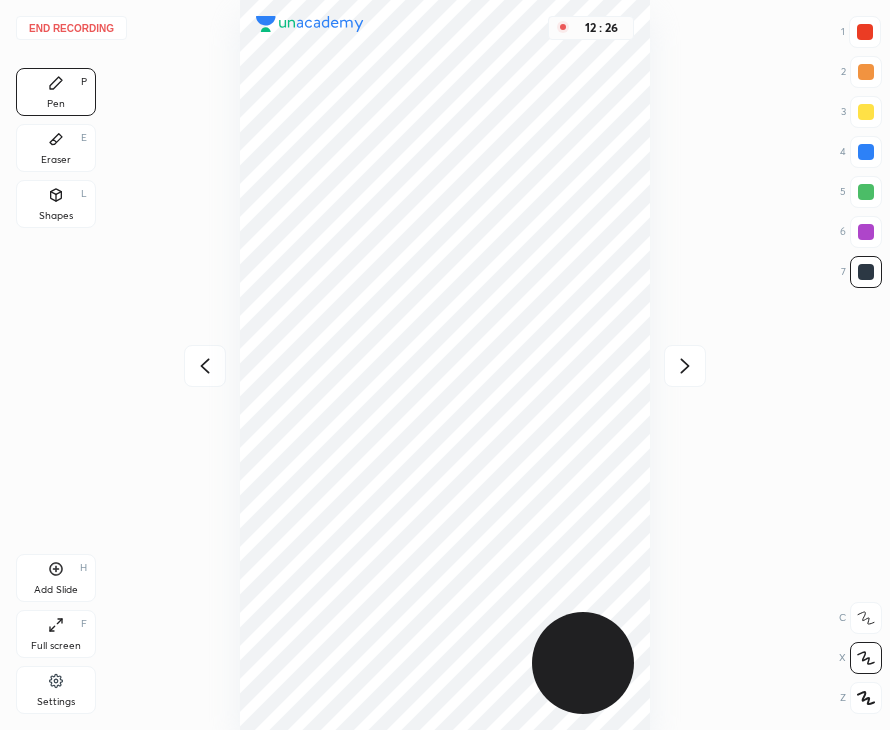 click 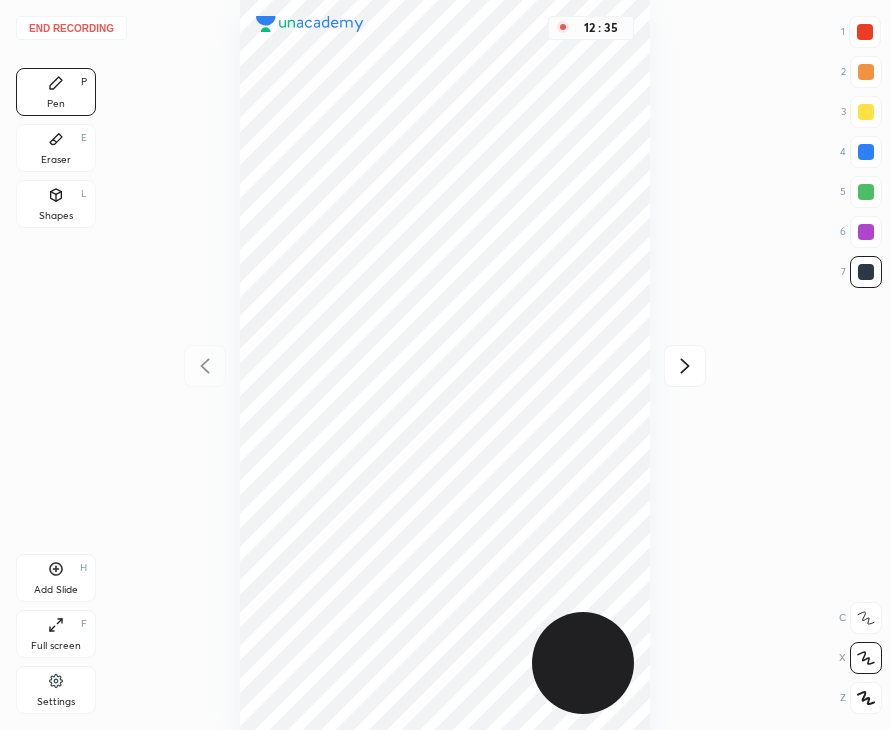 click at bounding box center [685, 366] 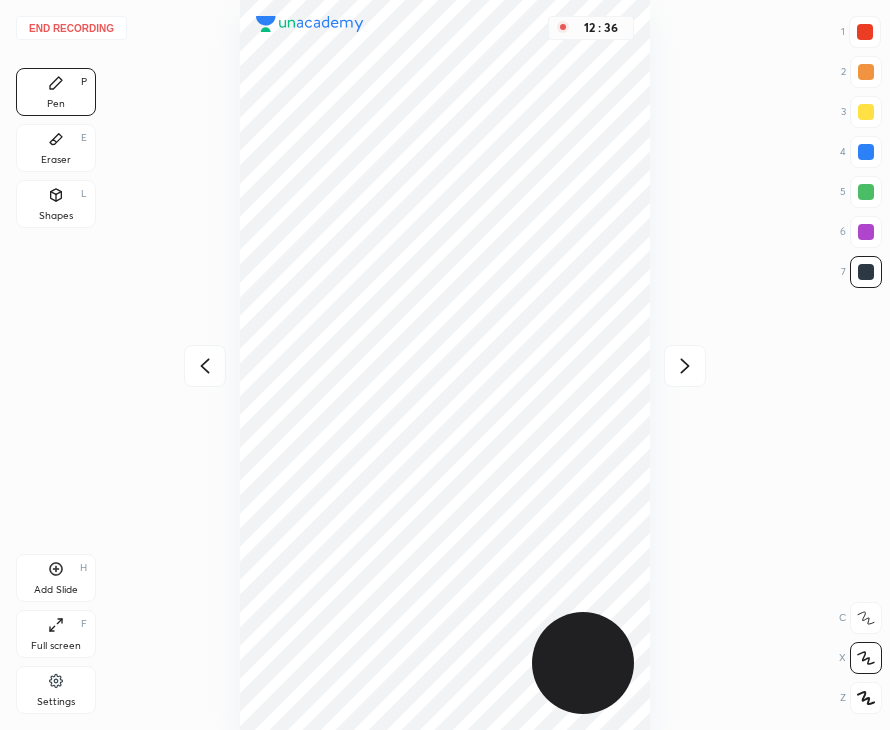 click 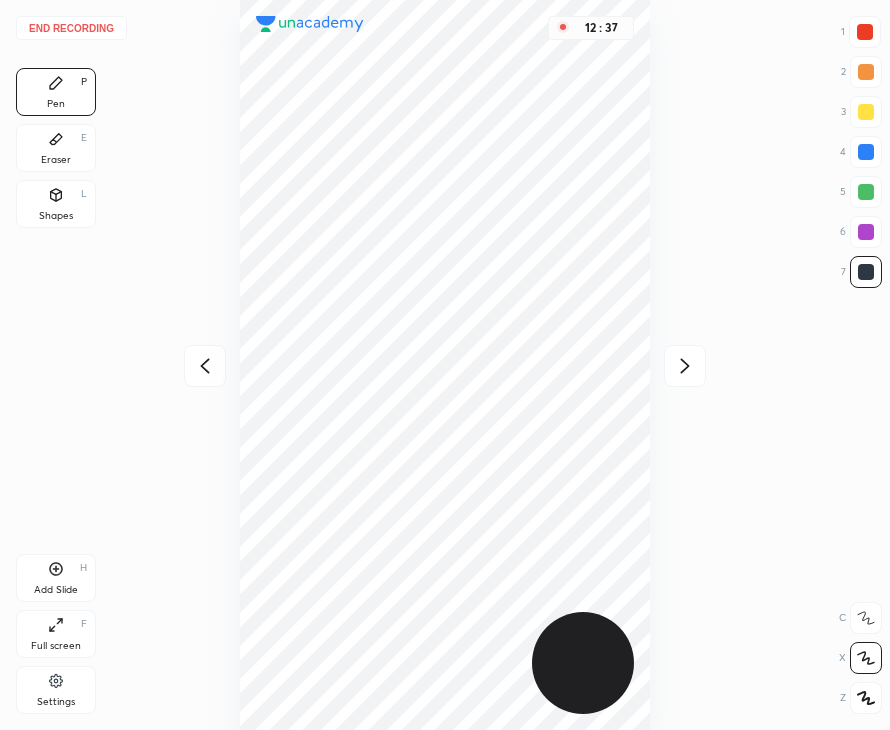 click 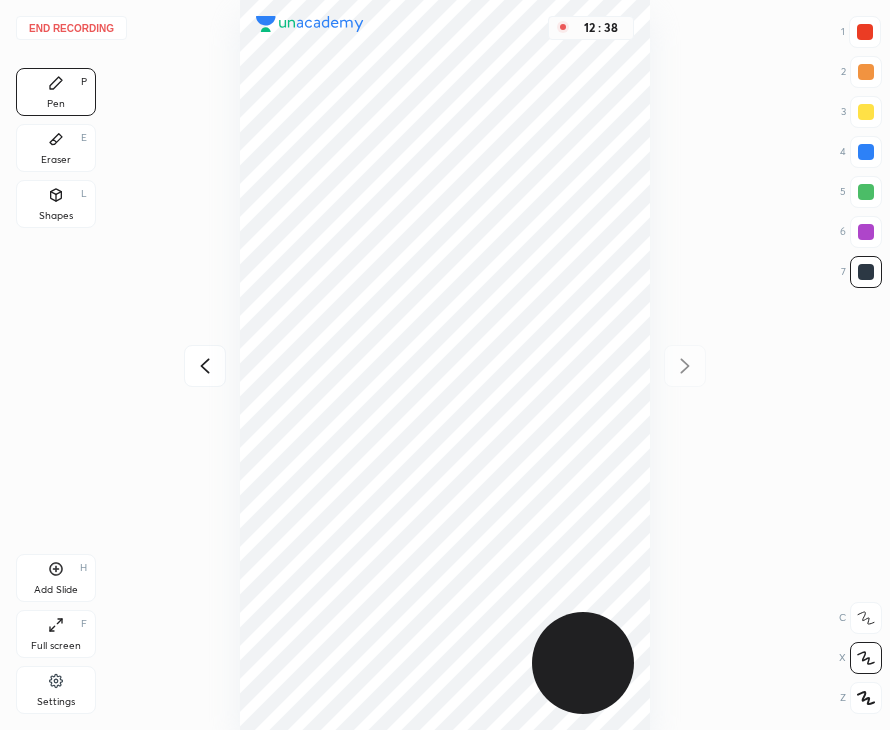 click 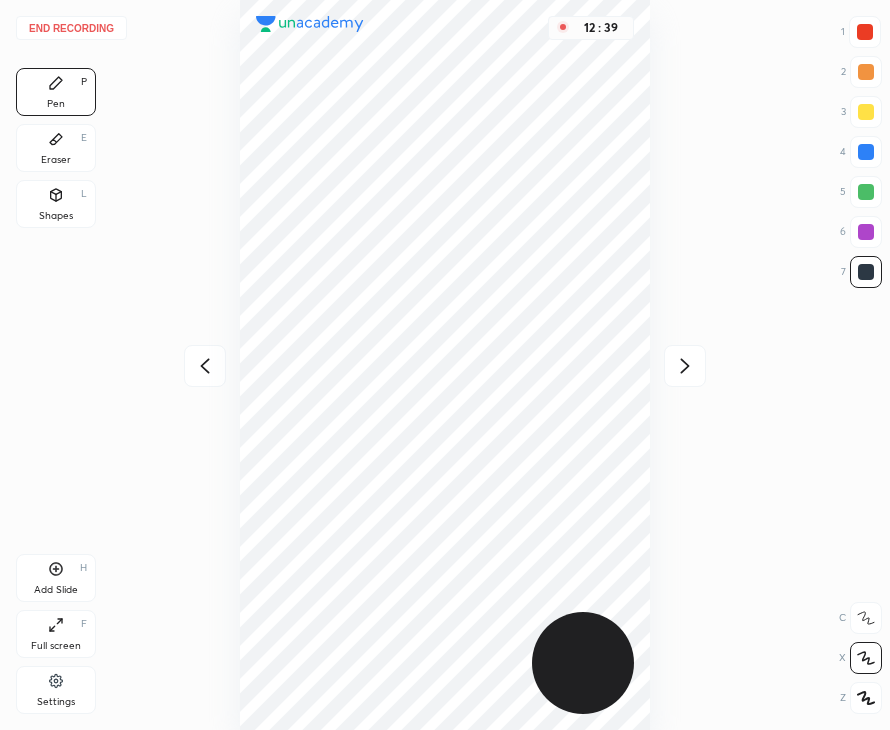 click 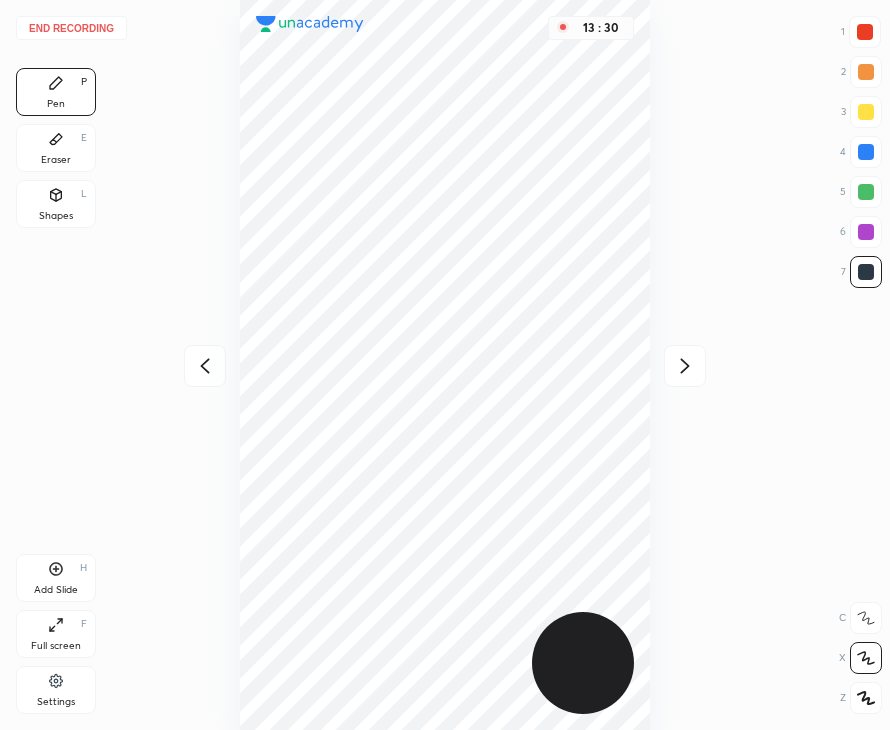 click on "End recording" at bounding box center [71, 28] 